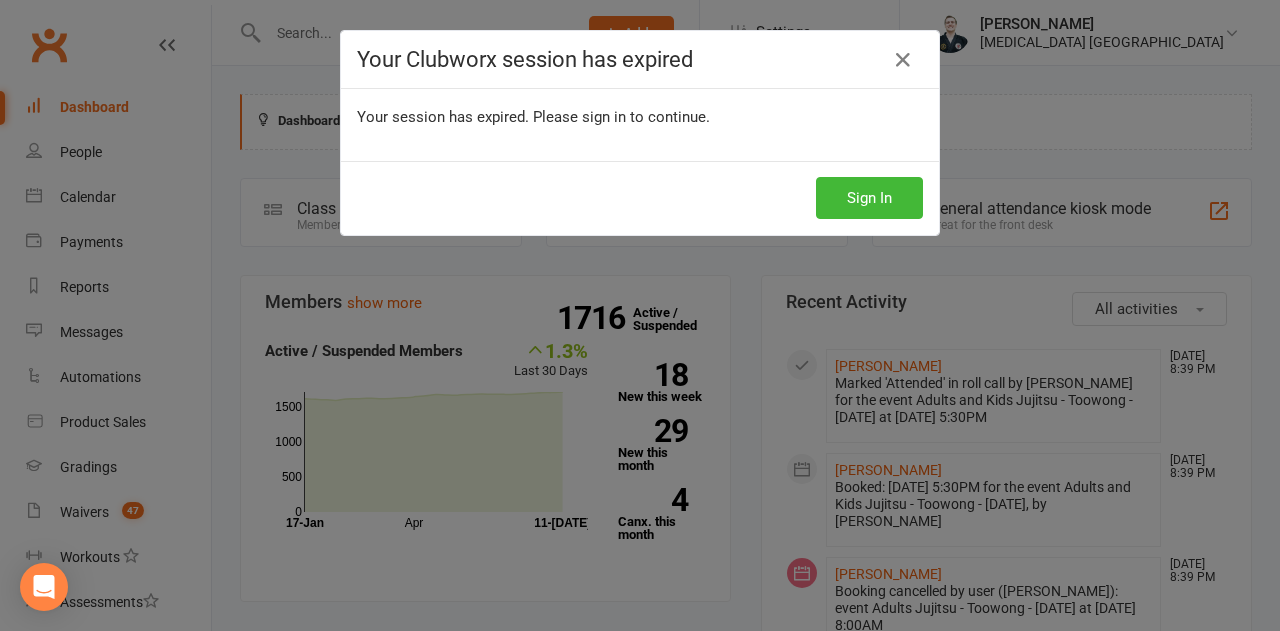 scroll, scrollTop: 0, scrollLeft: 0, axis: both 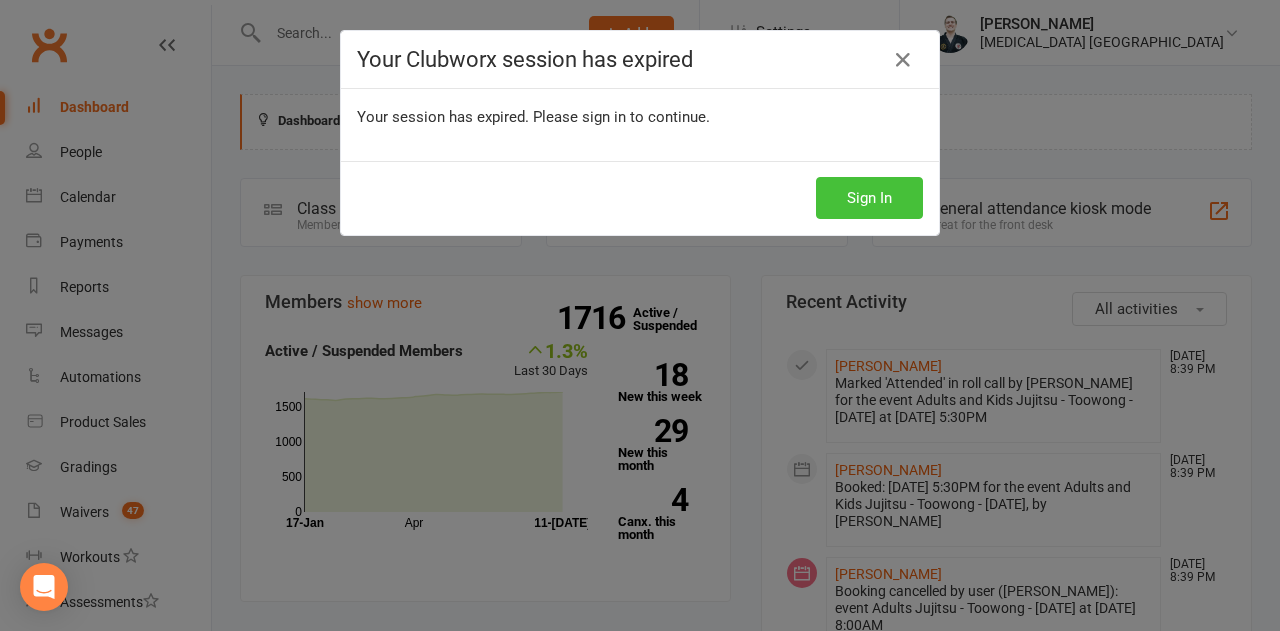 click on "Sign In" at bounding box center [869, 198] 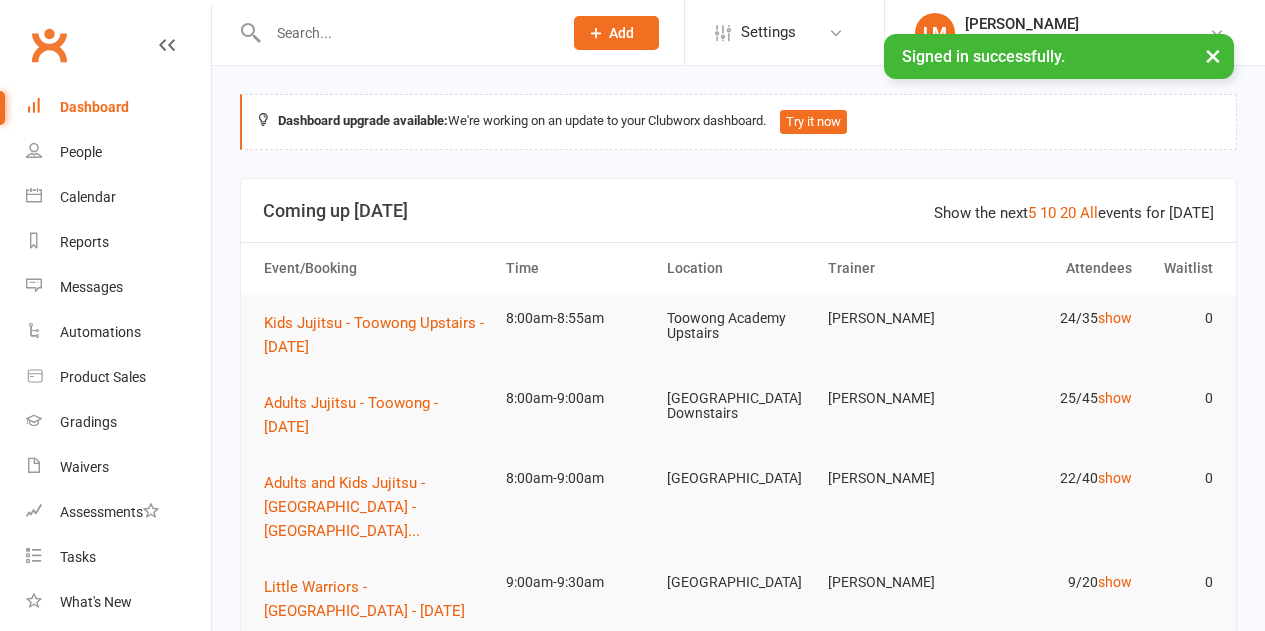 scroll, scrollTop: 0, scrollLeft: 0, axis: both 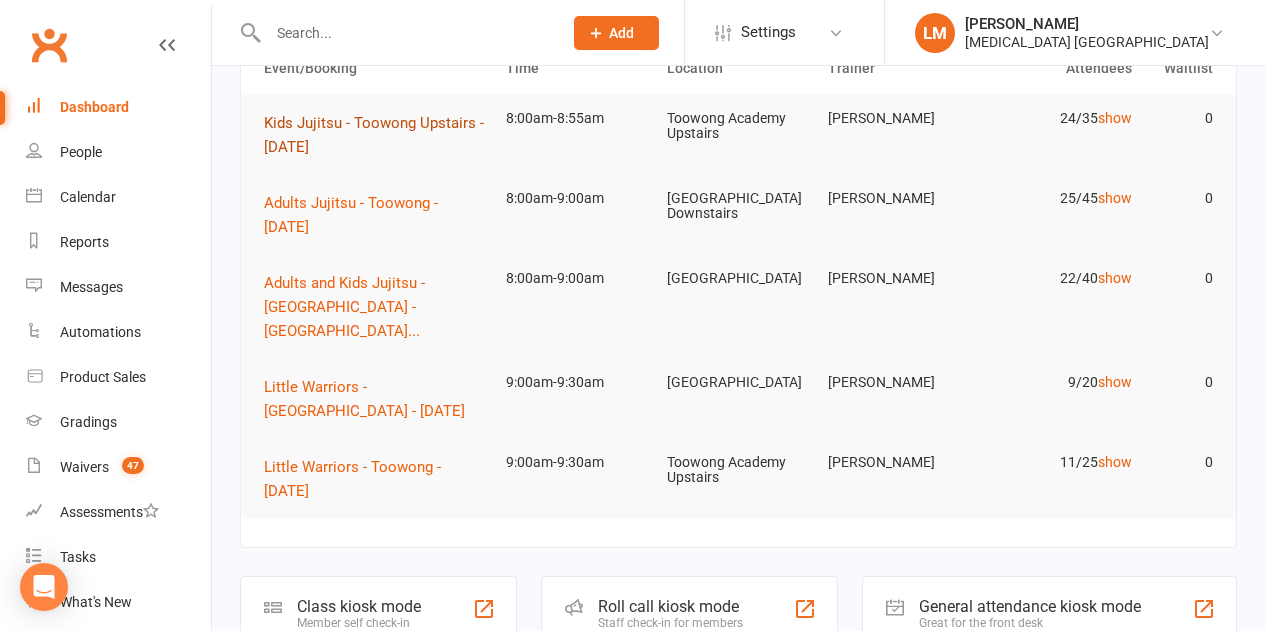 click on "Kids Jujitsu - Toowong Upstairs - Saturday" at bounding box center (376, 135) 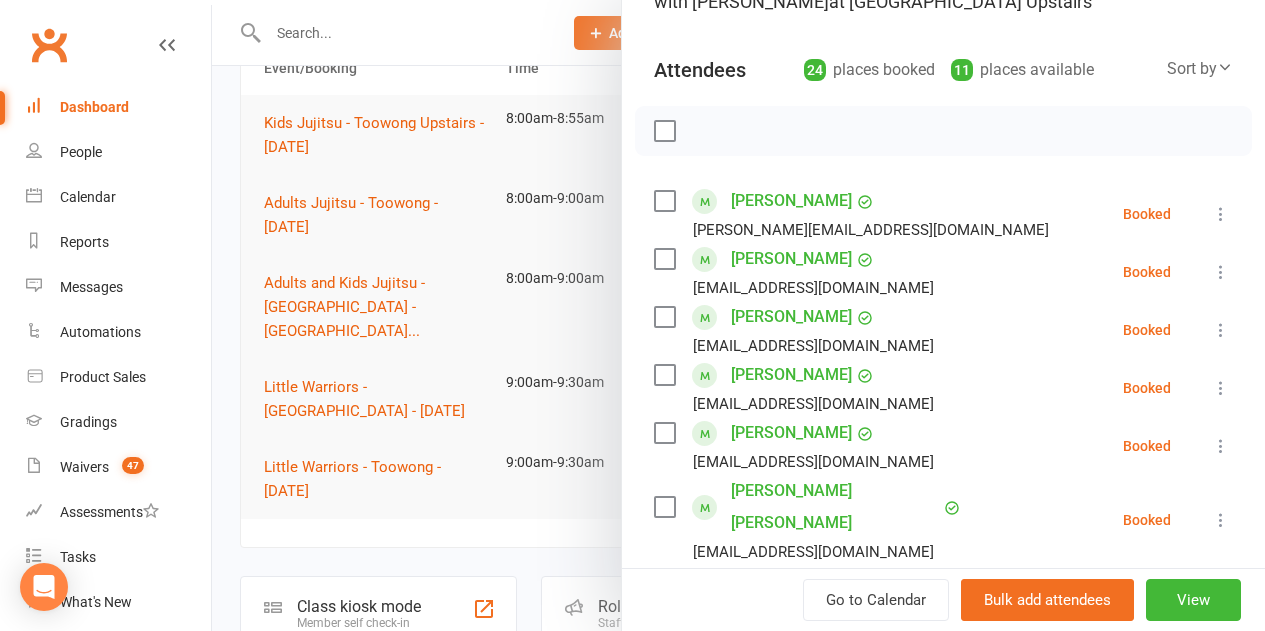 scroll, scrollTop: 200, scrollLeft: 0, axis: vertical 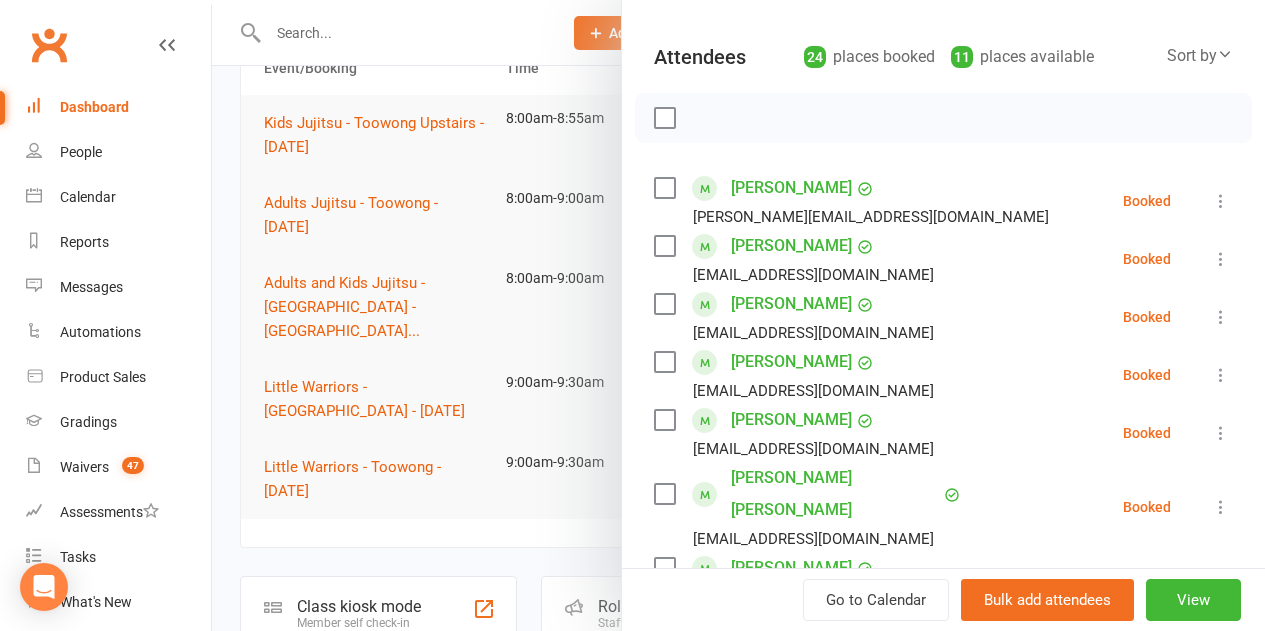 click at bounding box center [664, 246] 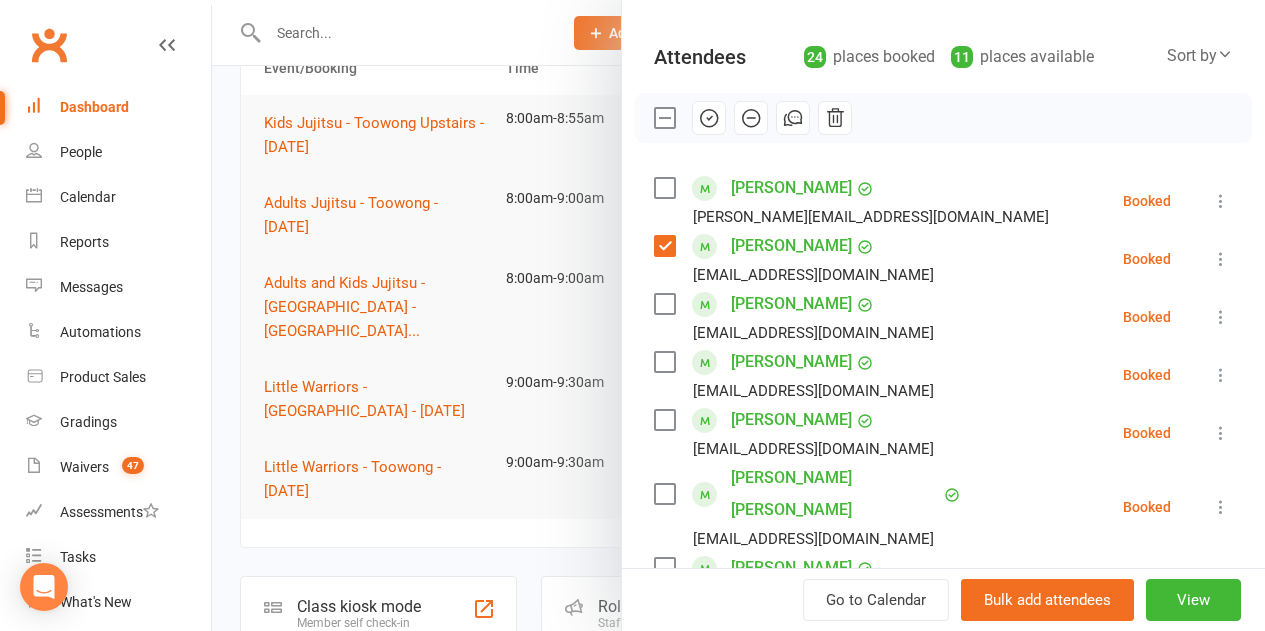 click at bounding box center [664, 304] 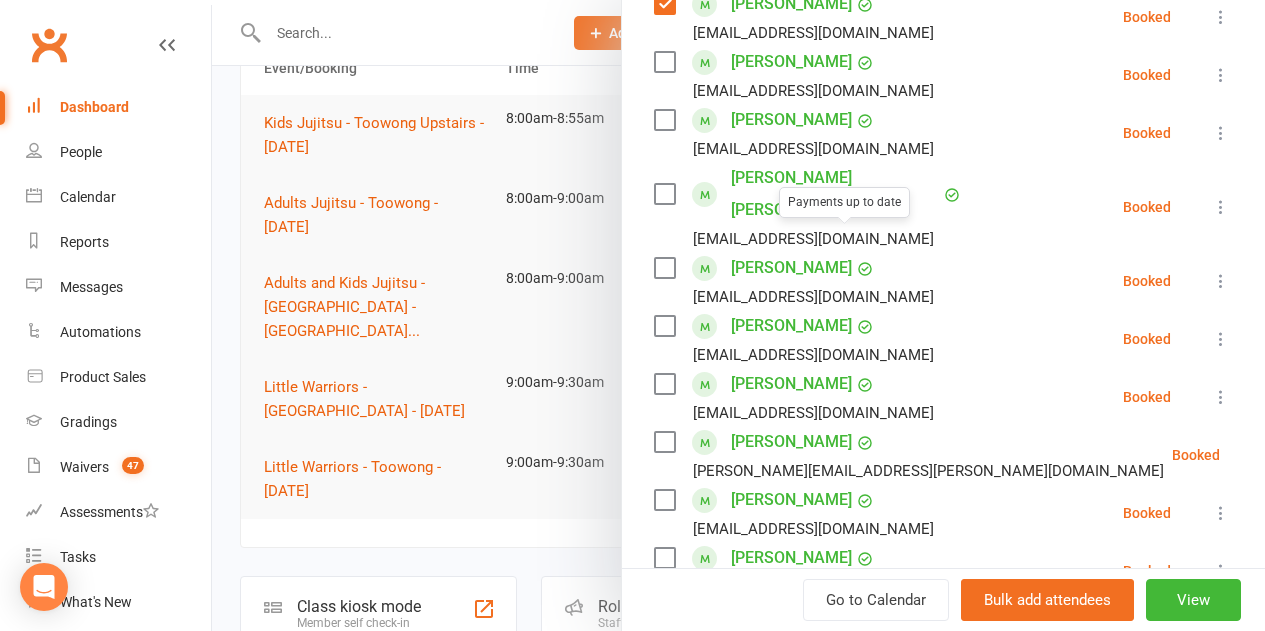 scroll, scrollTop: 600, scrollLeft: 0, axis: vertical 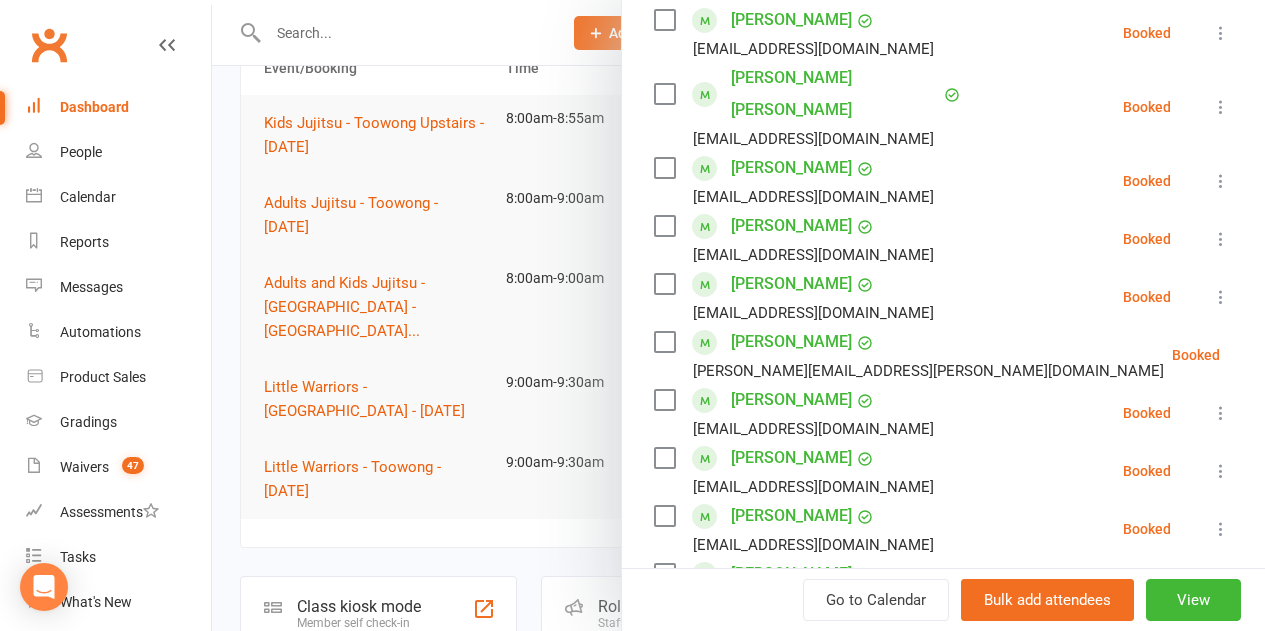 click at bounding box center (664, 226) 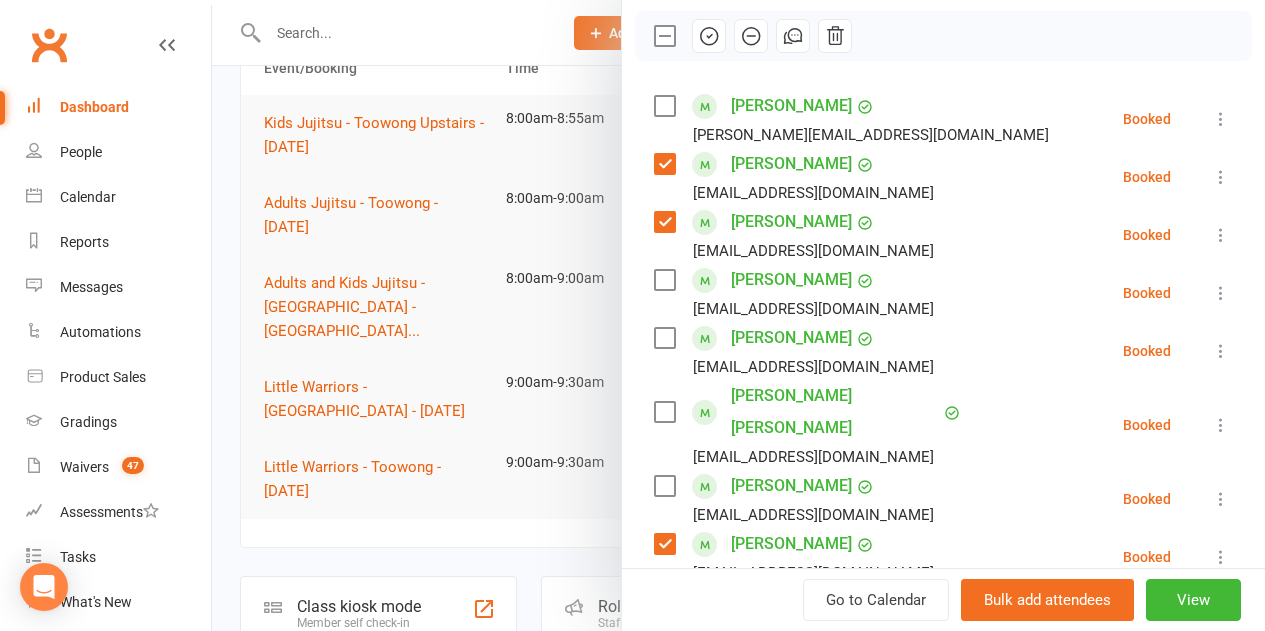 scroll, scrollTop: 200, scrollLeft: 0, axis: vertical 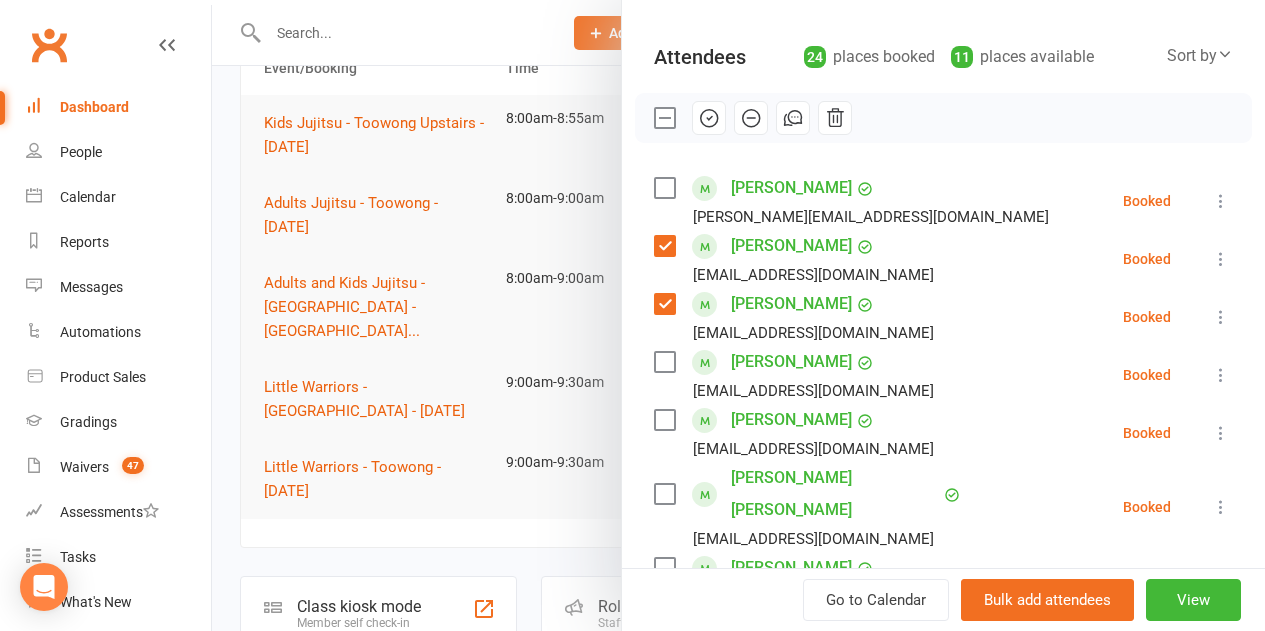 drag, startPoint x: 698, startPoint y: 117, endPoint x: 732, endPoint y: 61, distance: 65.51336 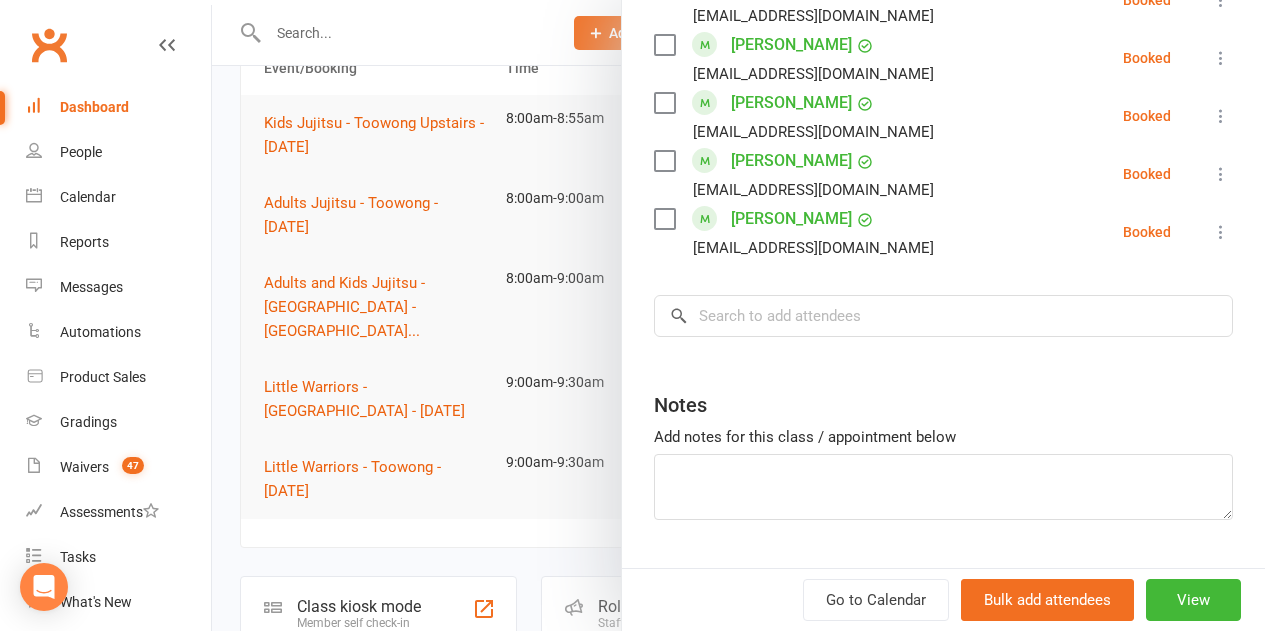 scroll, scrollTop: 1556, scrollLeft: 0, axis: vertical 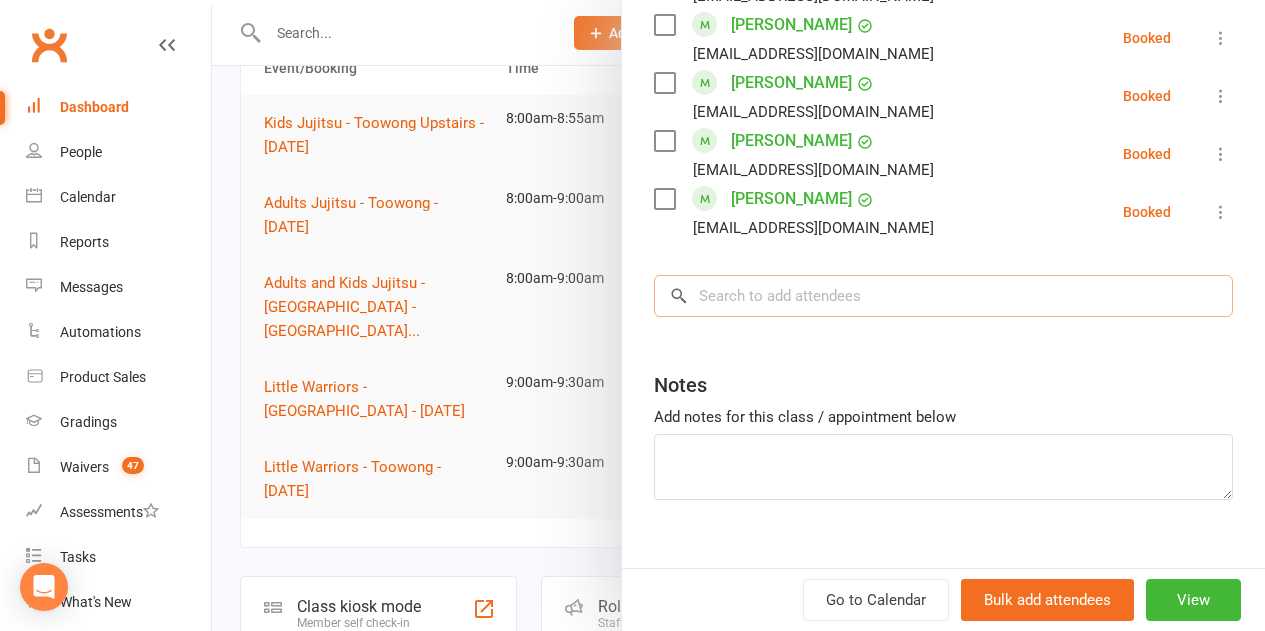 click at bounding box center [943, 296] 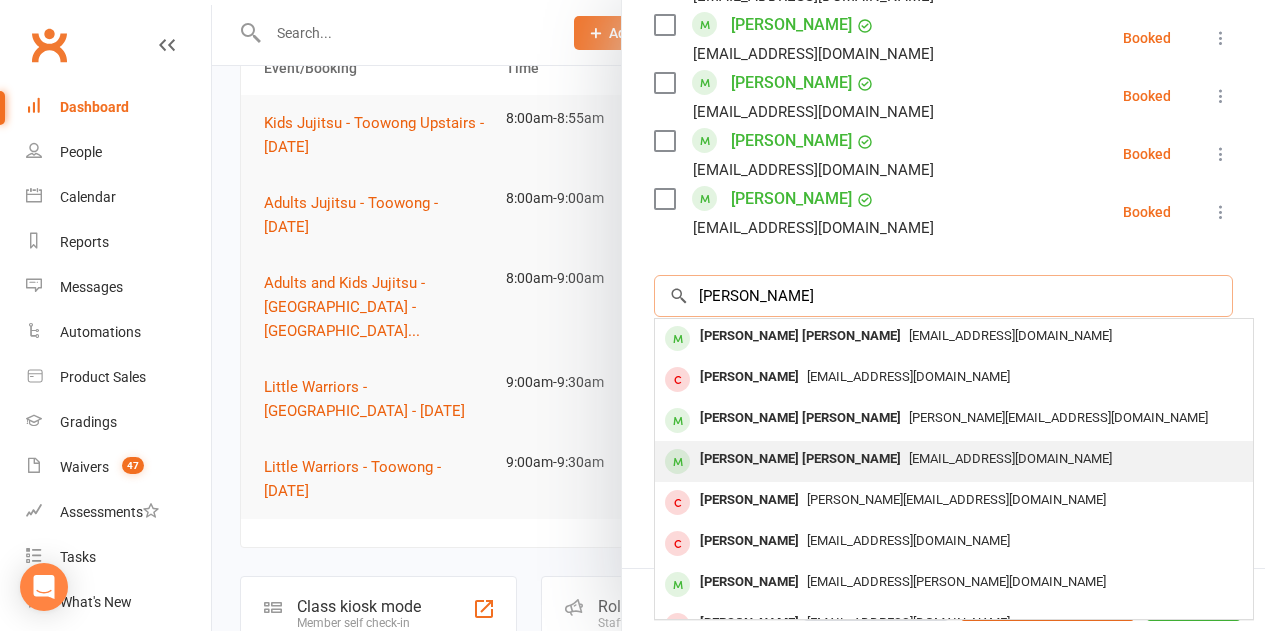 scroll, scrollTop: 10, scrollLeft: 0, axis: vertical 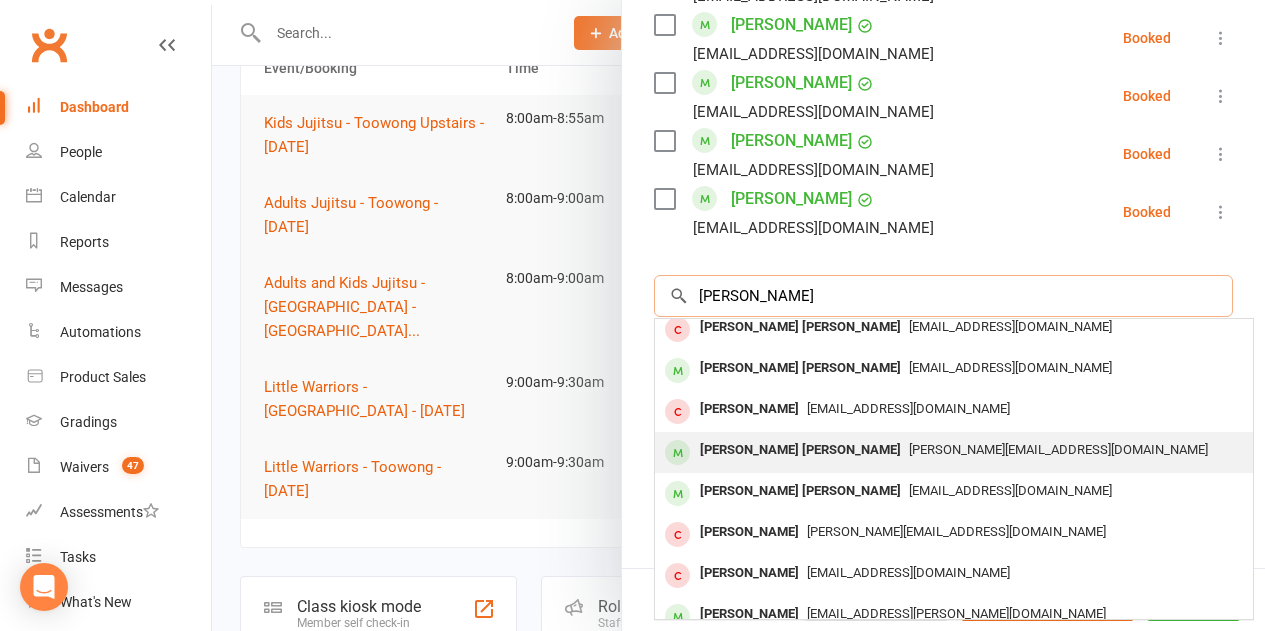 type on "huxley" 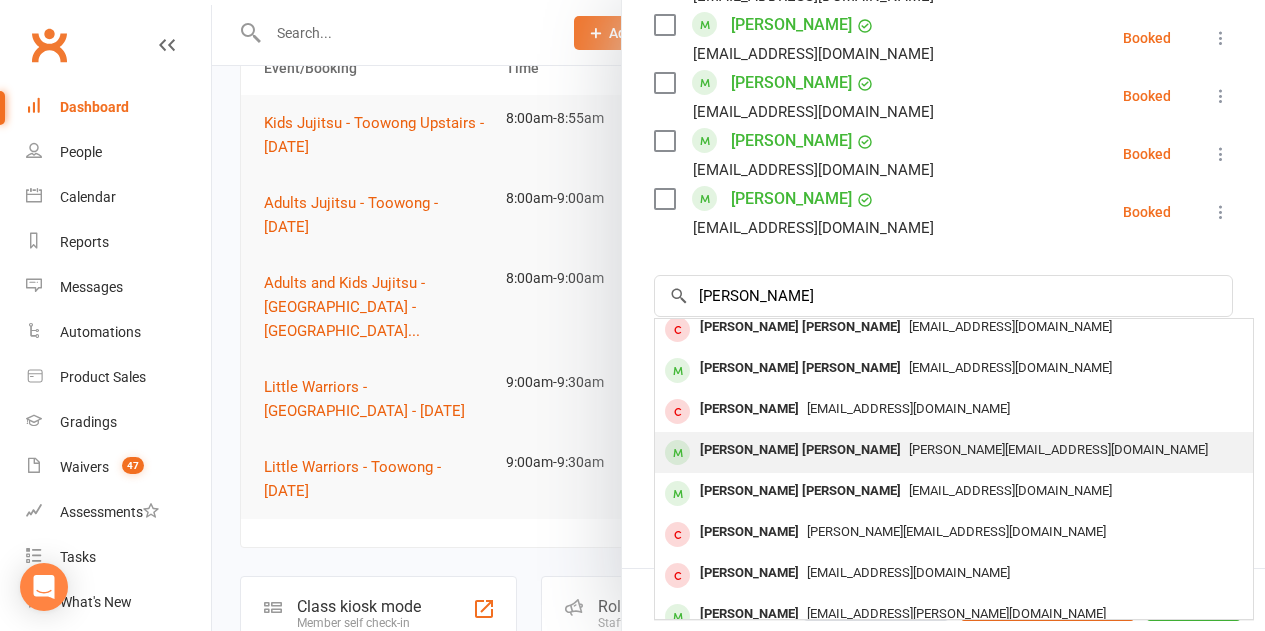 click on "Huxley Stevenson" at bounding box center (800, 450) 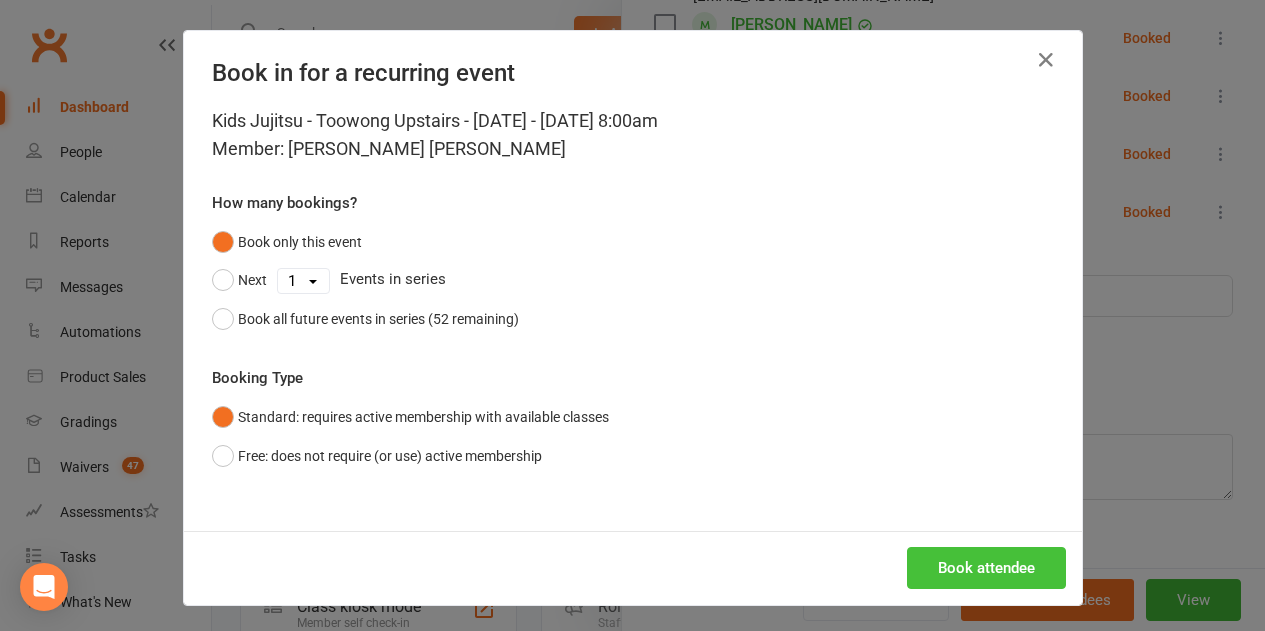 click on "Book attendee" at bounding box center [986, 568] 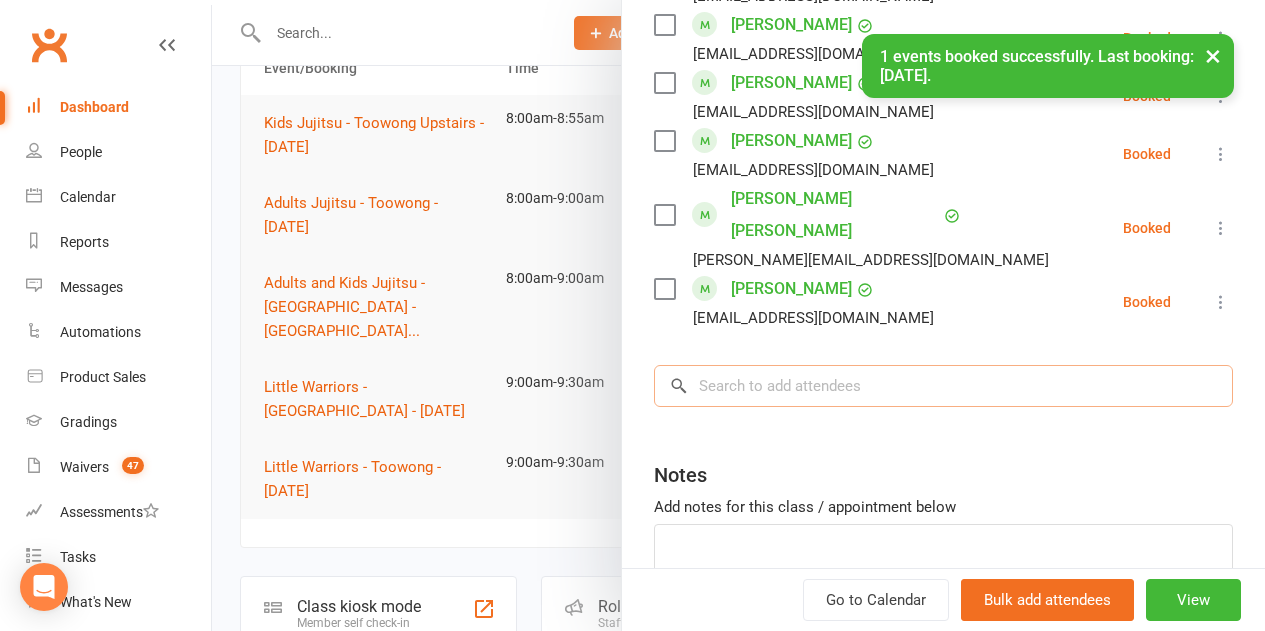 click at bounding box center [943, 386] 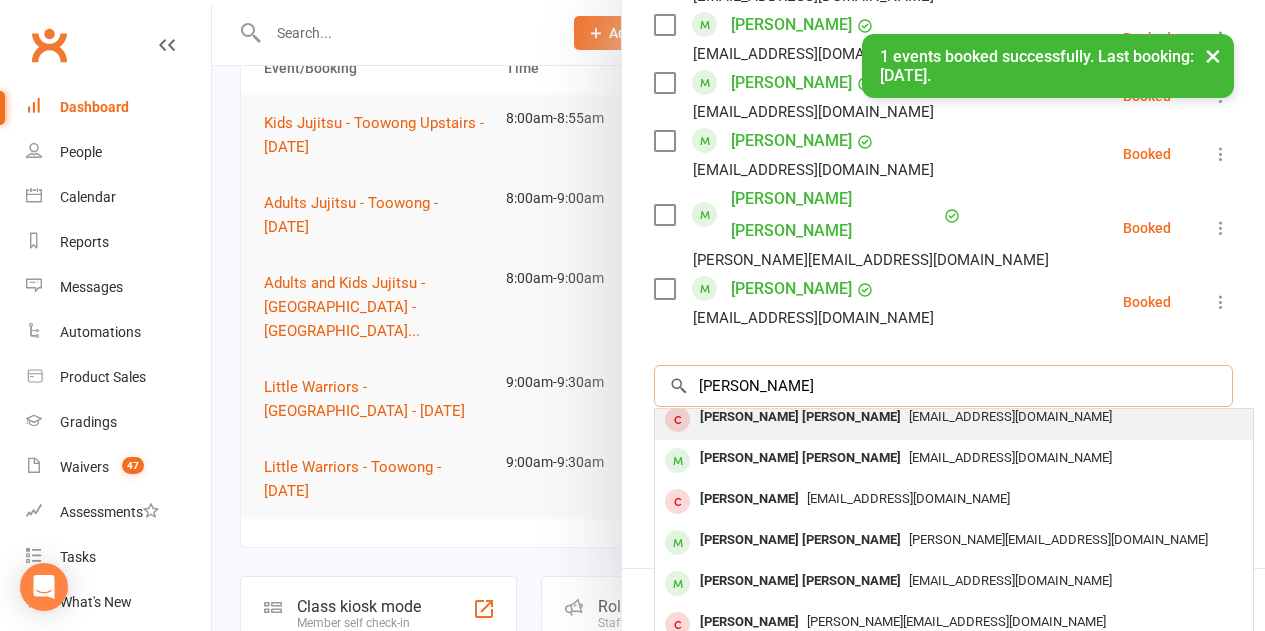 scroll, scrollTop: 0, scrollLeft: 0, axis: both 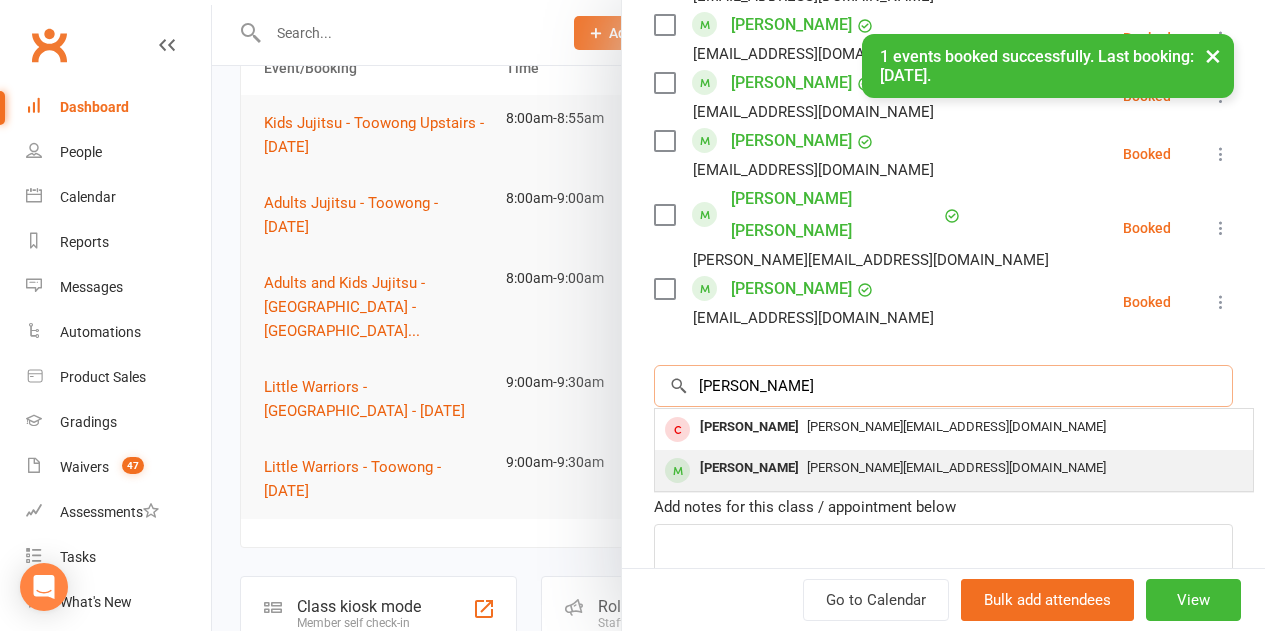 type on "siebe" 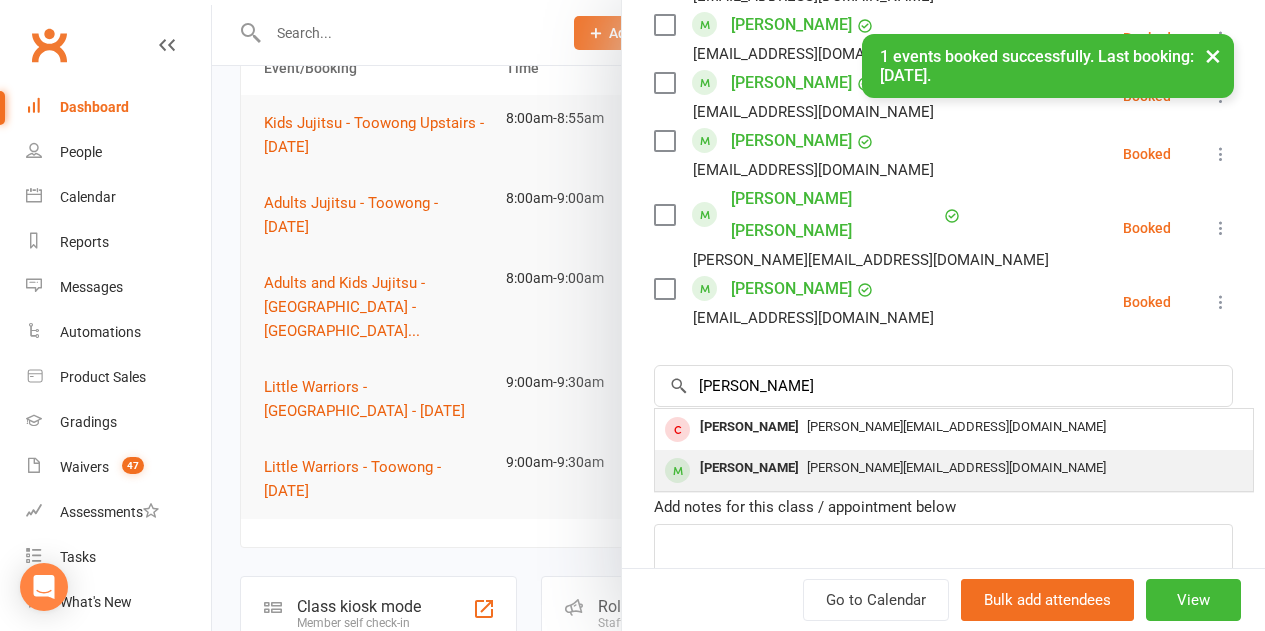 click on "Siebel Stevenson" at bounding box center (749, 468) 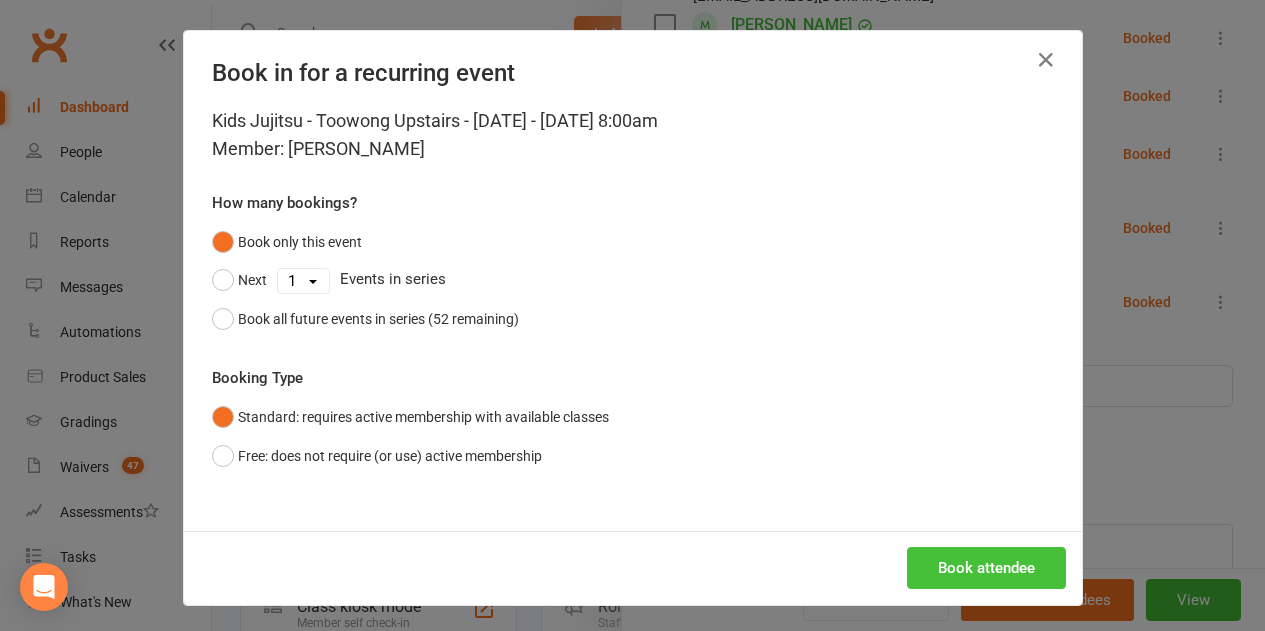 click on "Book attendee" at bounding box center (986, 568) 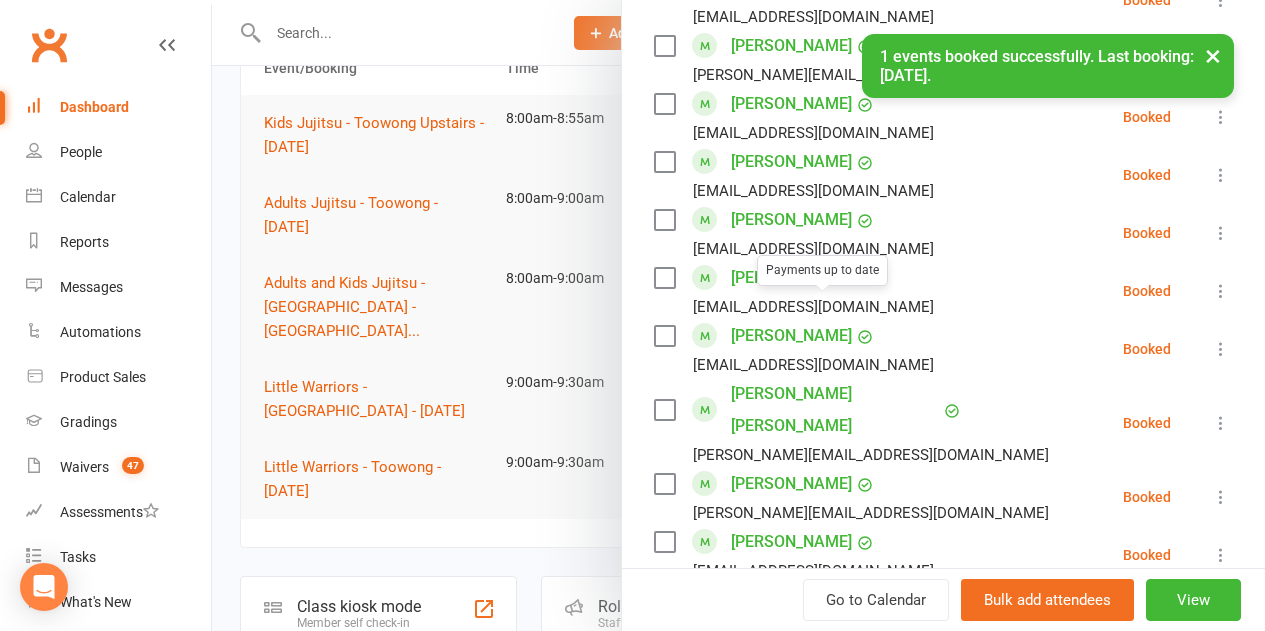 scroll, scrollTop: 1356, scrollLeft: 0, axis: vertical 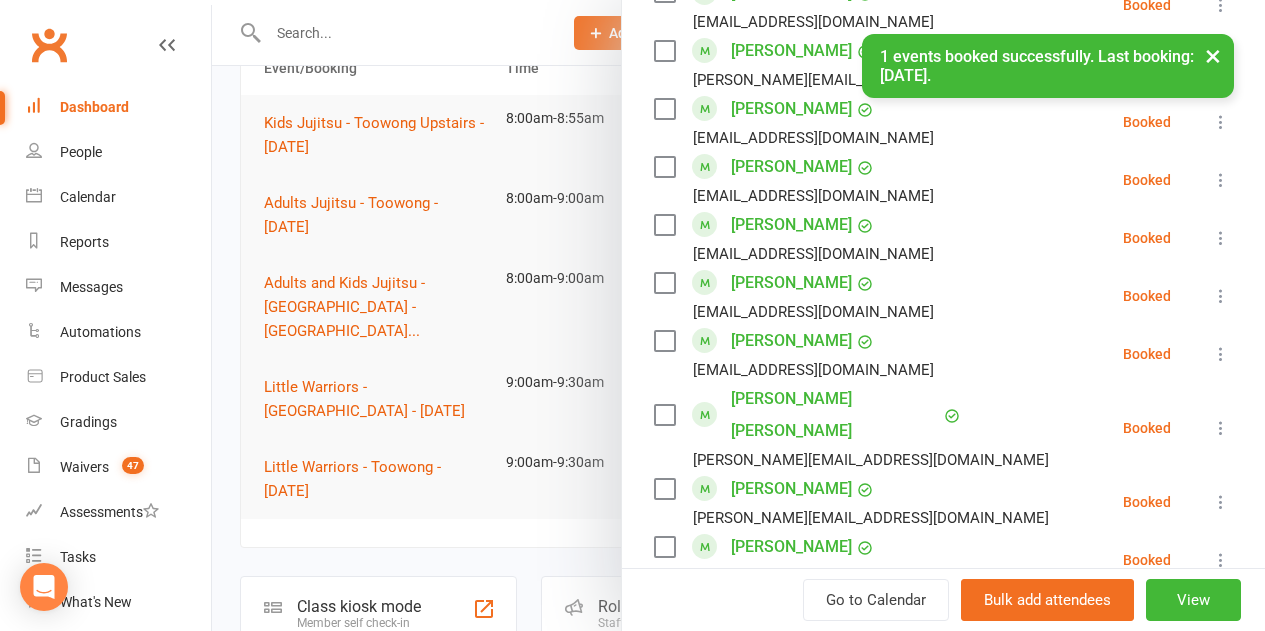 click at bounding box center (664, 489) 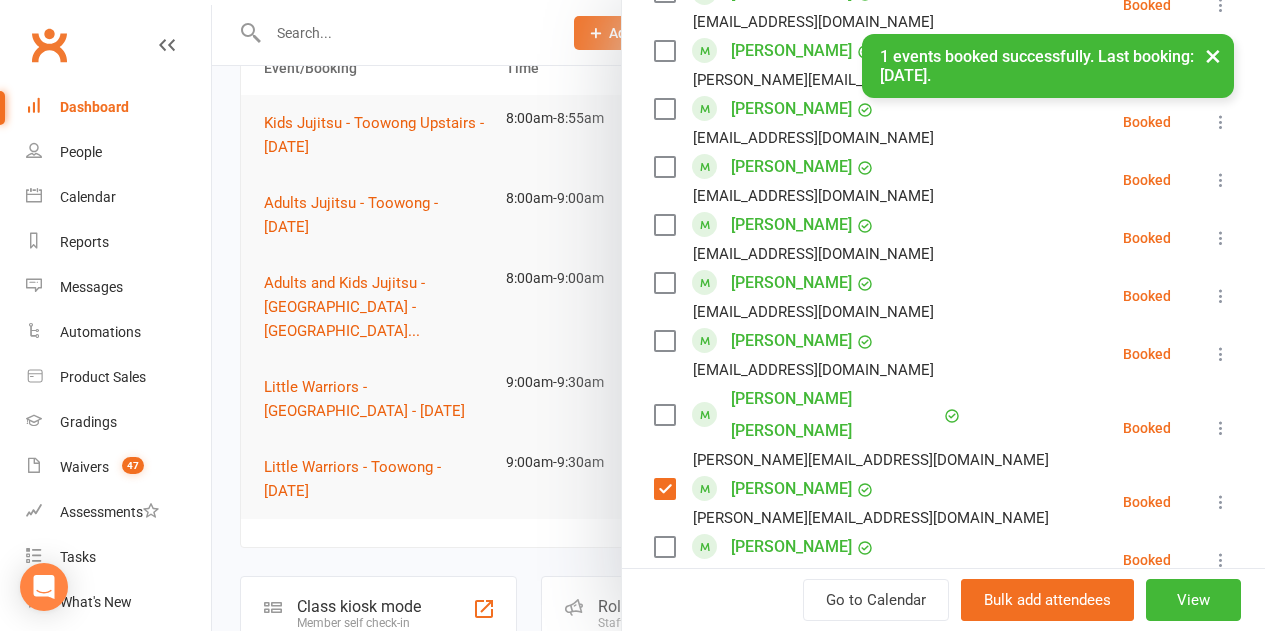 click at bounding box center [664, 415] 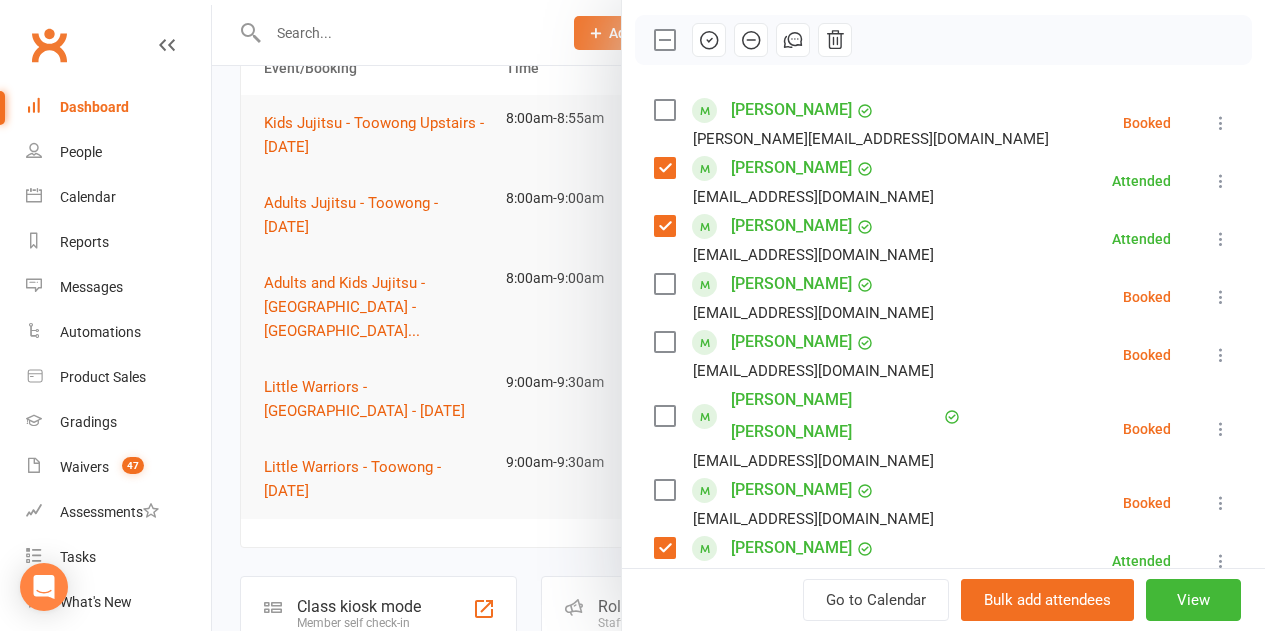scroll, scrollTop: 256, scrollLeft: 0, axis: vertical 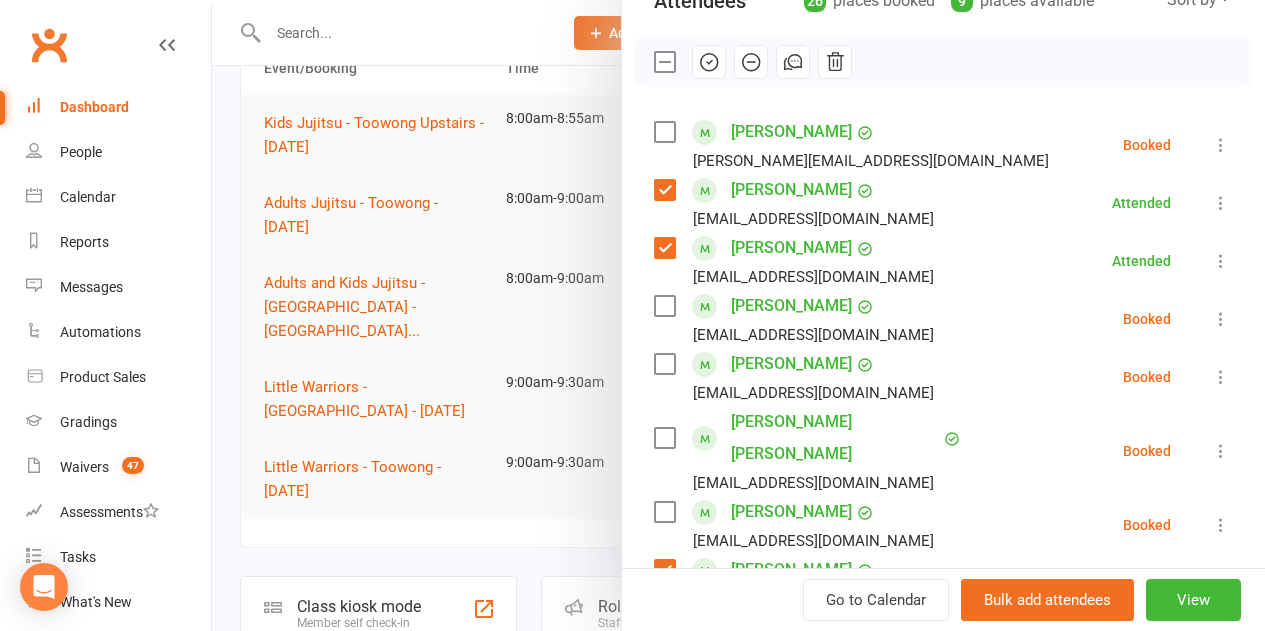 drag, startPoint x: 691, startPoint y: 63, endPoint x: 735, endPoint y: 72, distance: 44.911022 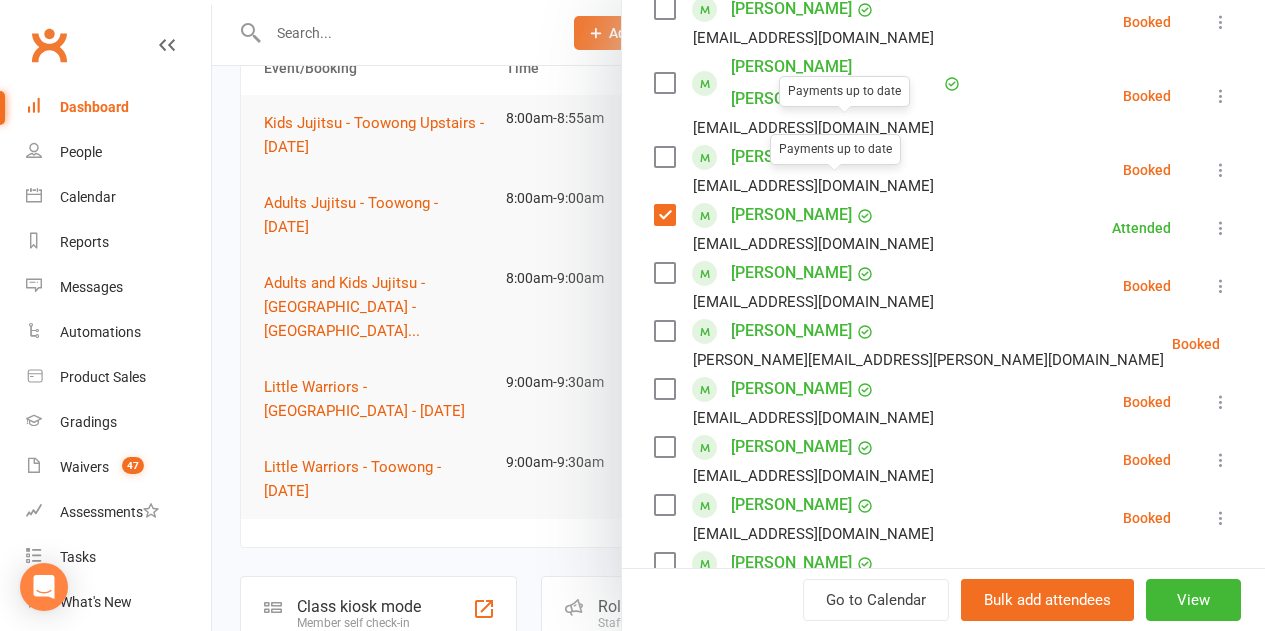 scroll, scrollTop: 656, scrollLeft: 0, axis: vertical 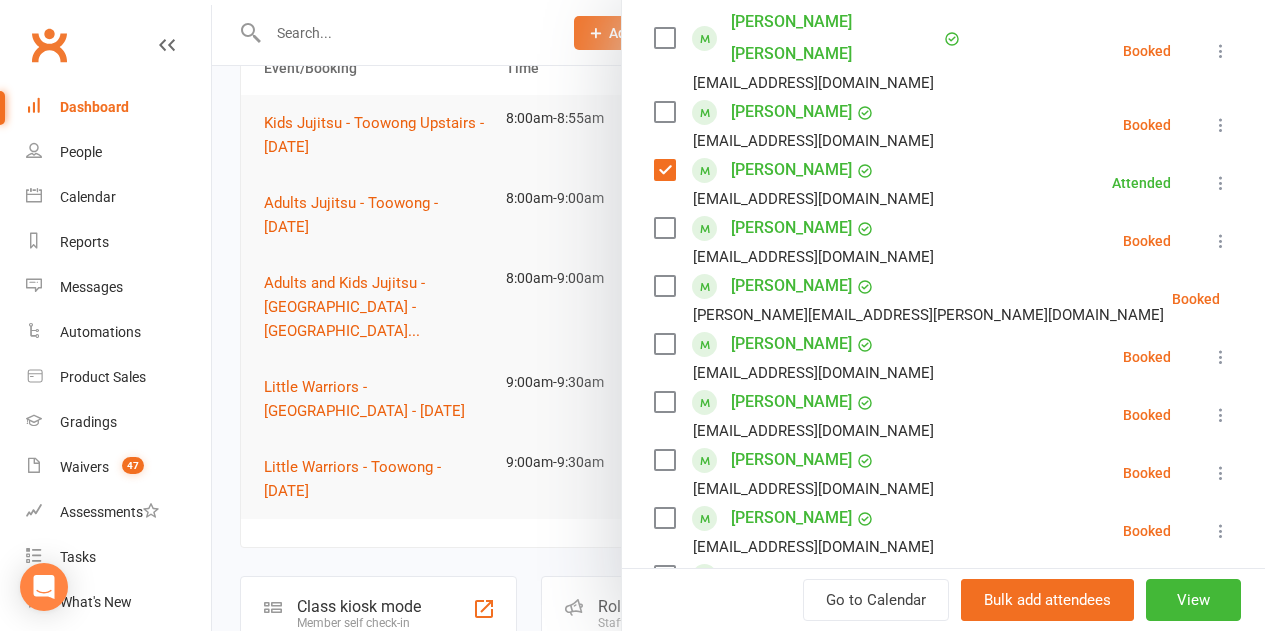 drag, startPoint x: 648, startPoint y: 250, endPoint x: 648, endPoint y: 278, distance: 28 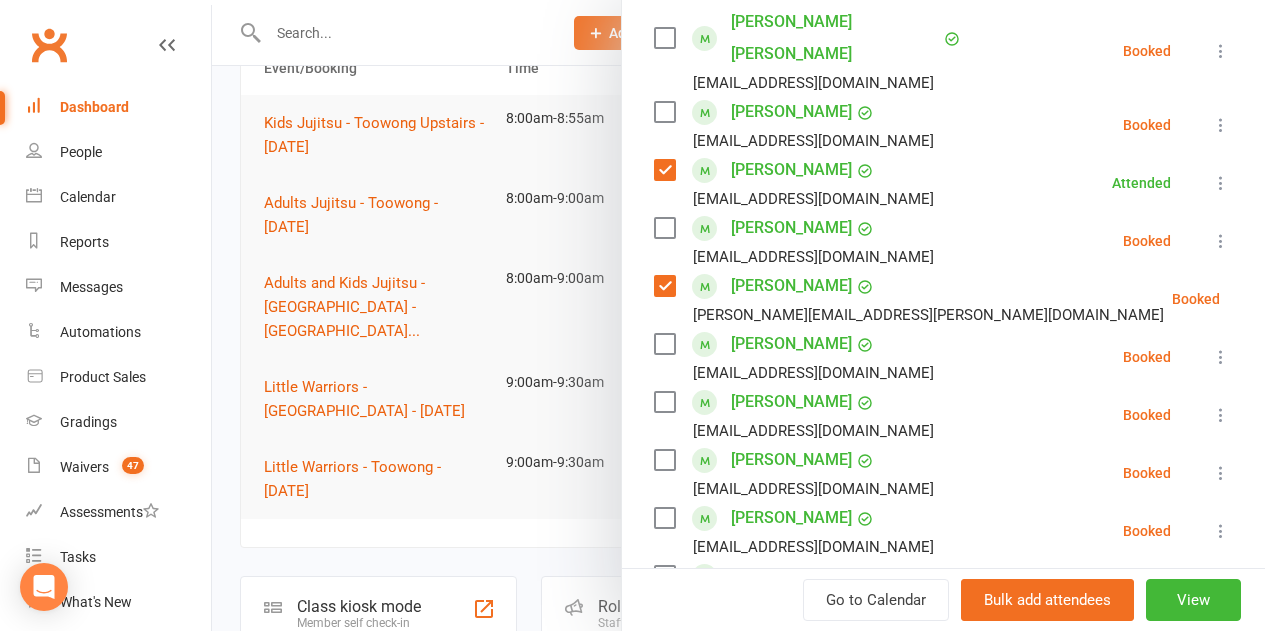 click at bounding box center (664, 402) 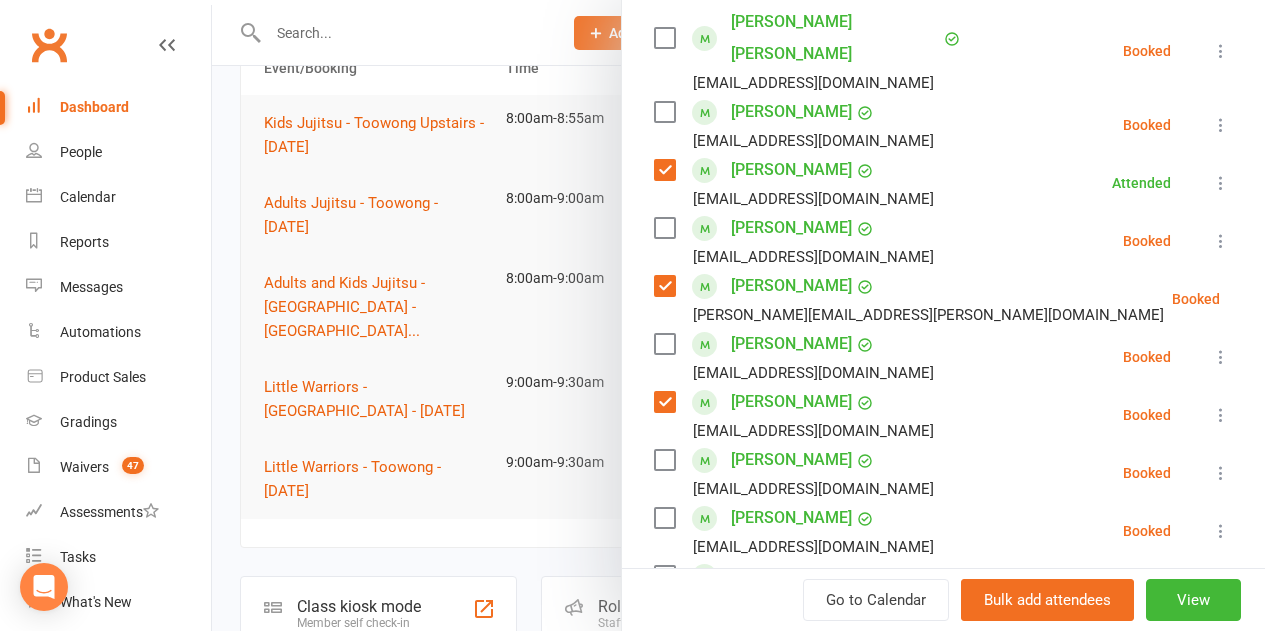 click at bounding box center (664, 460) 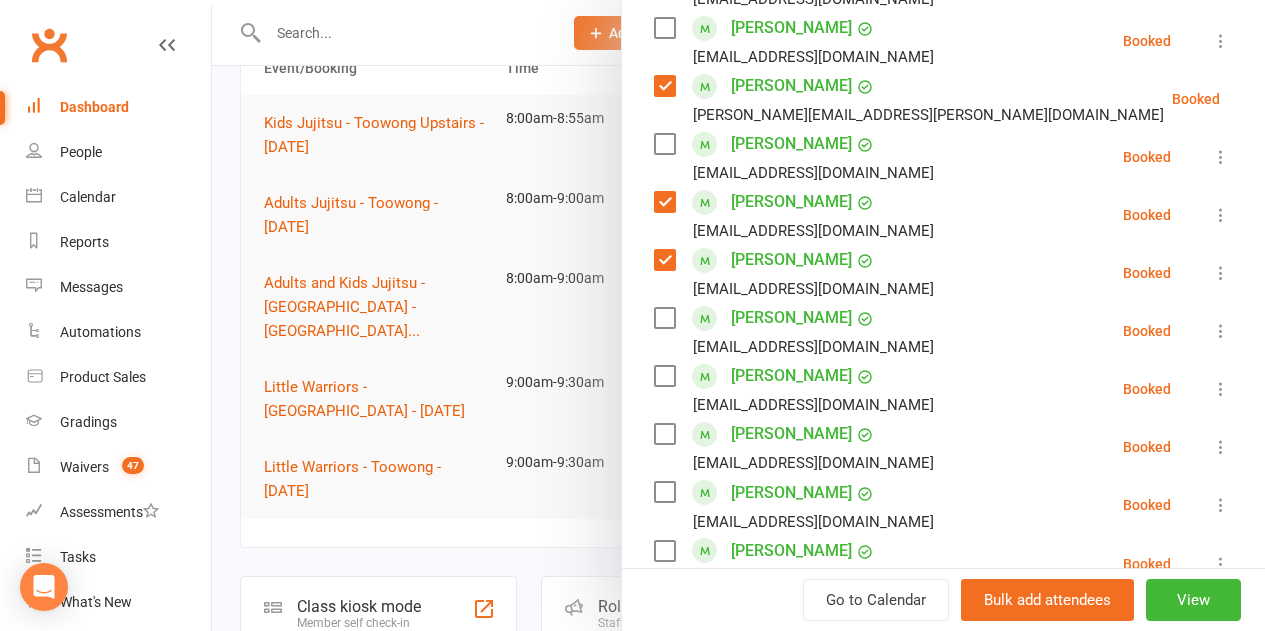 scroll, scrollTop: 956, scrollLeft: 0, axis: vertical 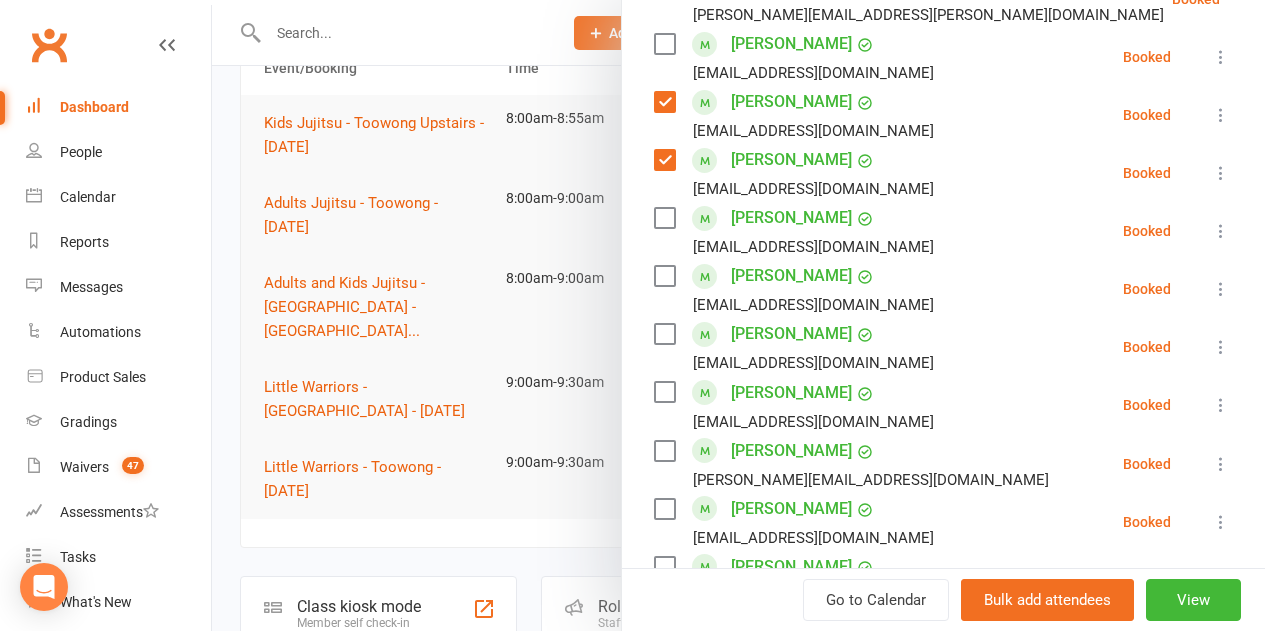 click at bounding box center (664, 276) 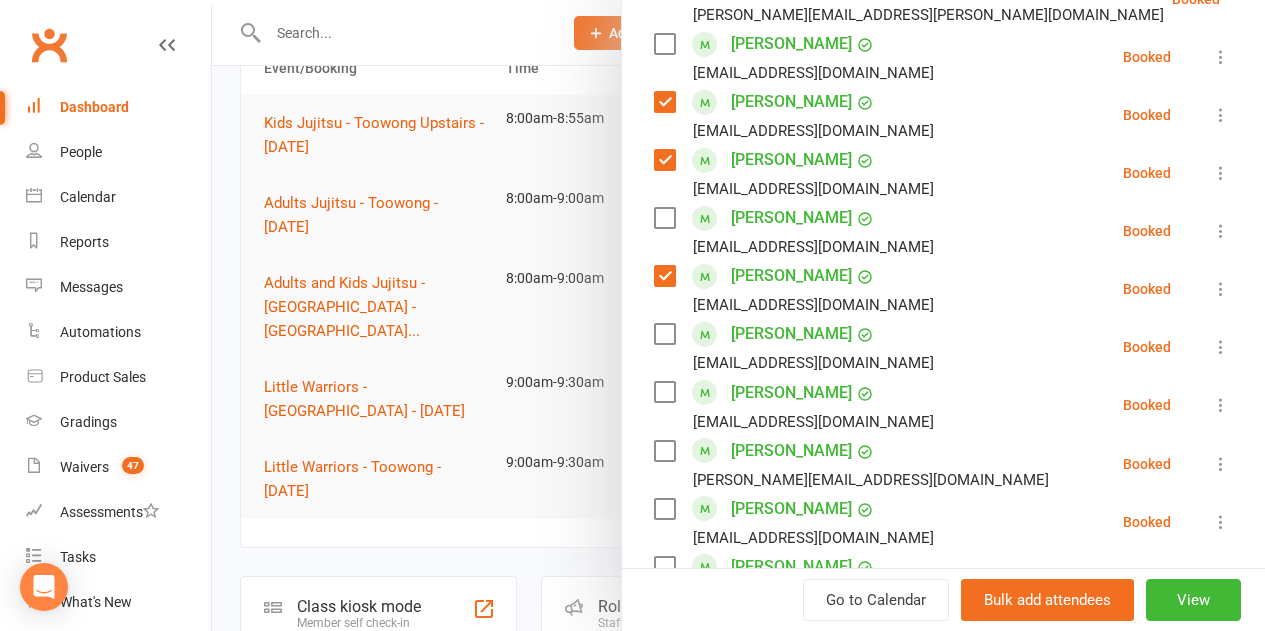 click on "Luca Kassman  laurenss1985@hotmail.com" at bounding box center (798, 347) 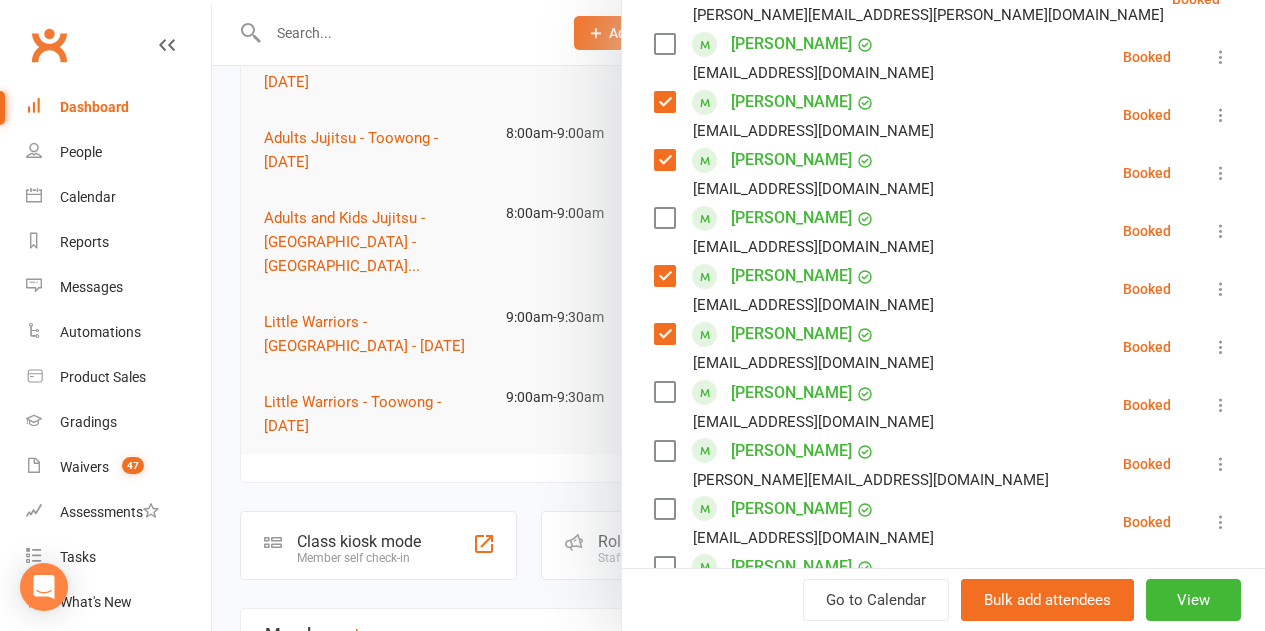 scroll, scrollTop: 300, scrollLeft: 0, axis: vertical 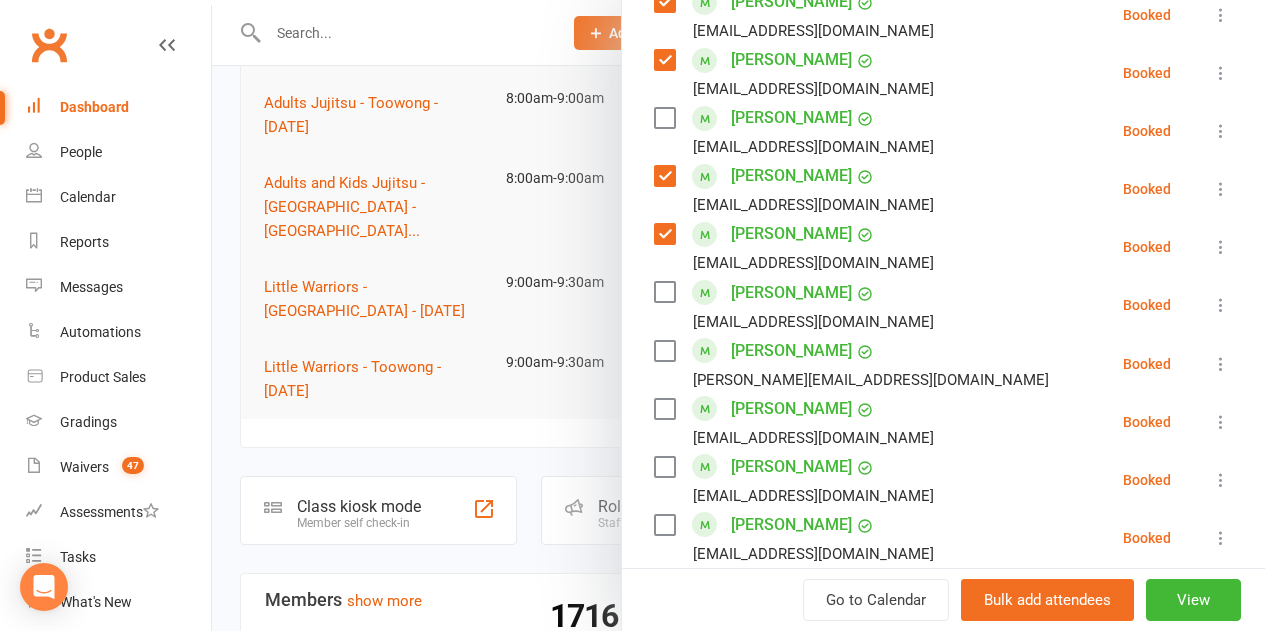 click at bounding box center (664, 351) 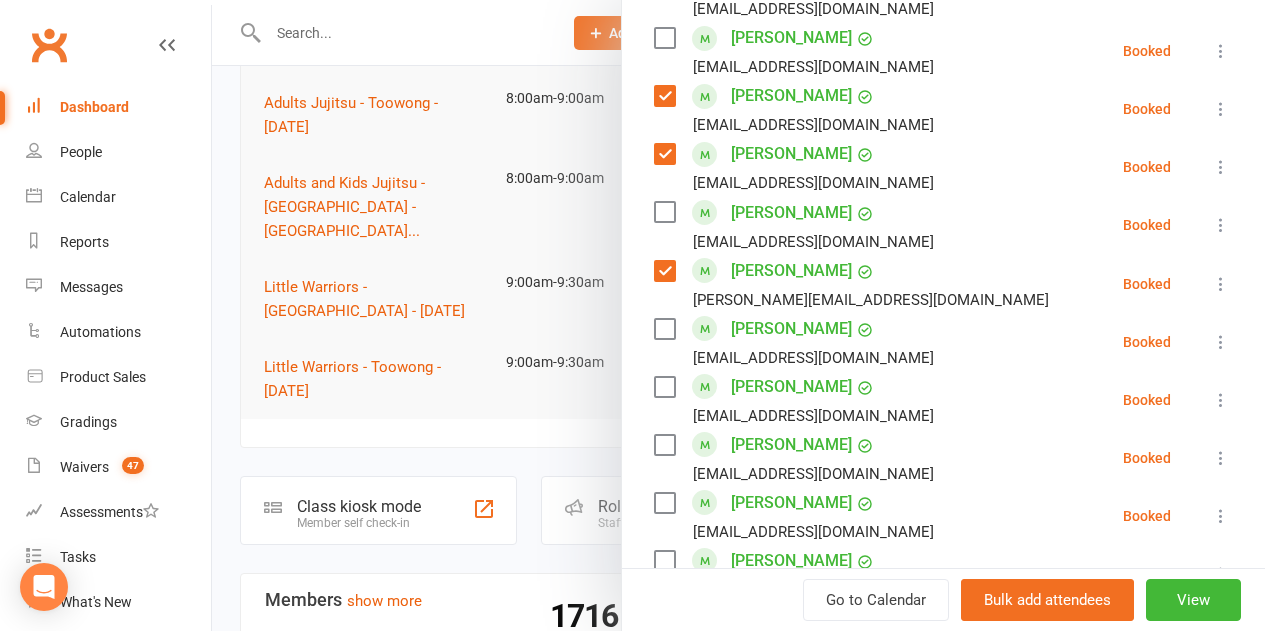 scroll, scrollTop: 1256, scrollLeft: 0, axis: vertical 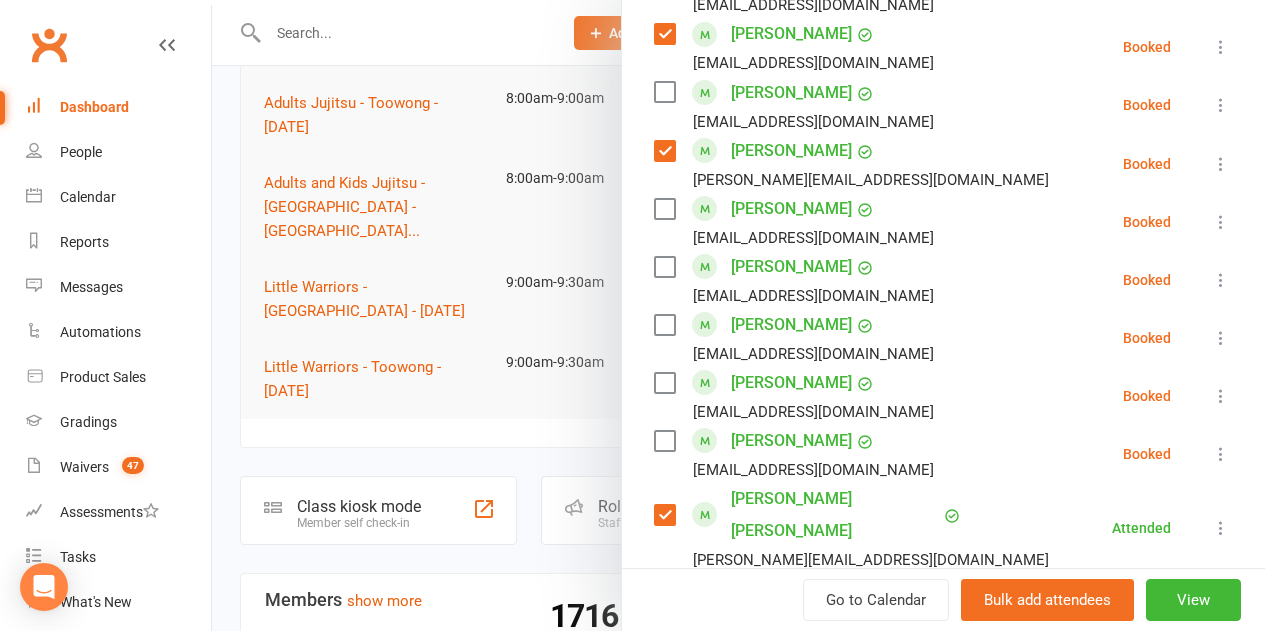 click at bounding box center (664, 209) 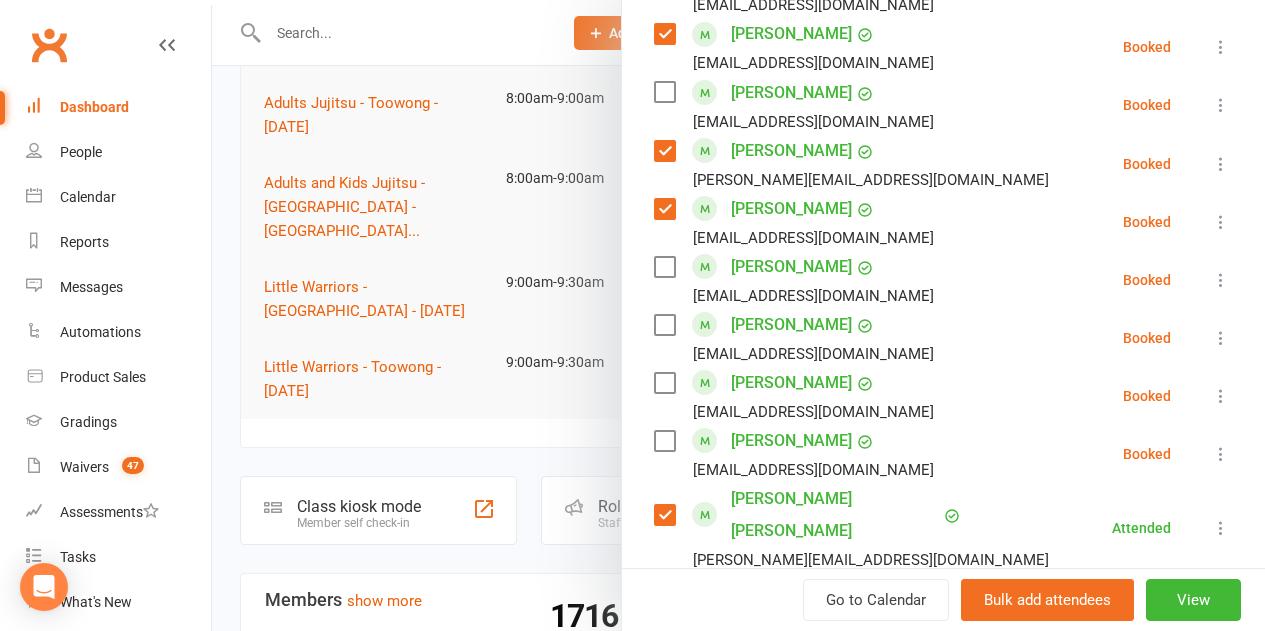 click at bounding box center [664, 325] 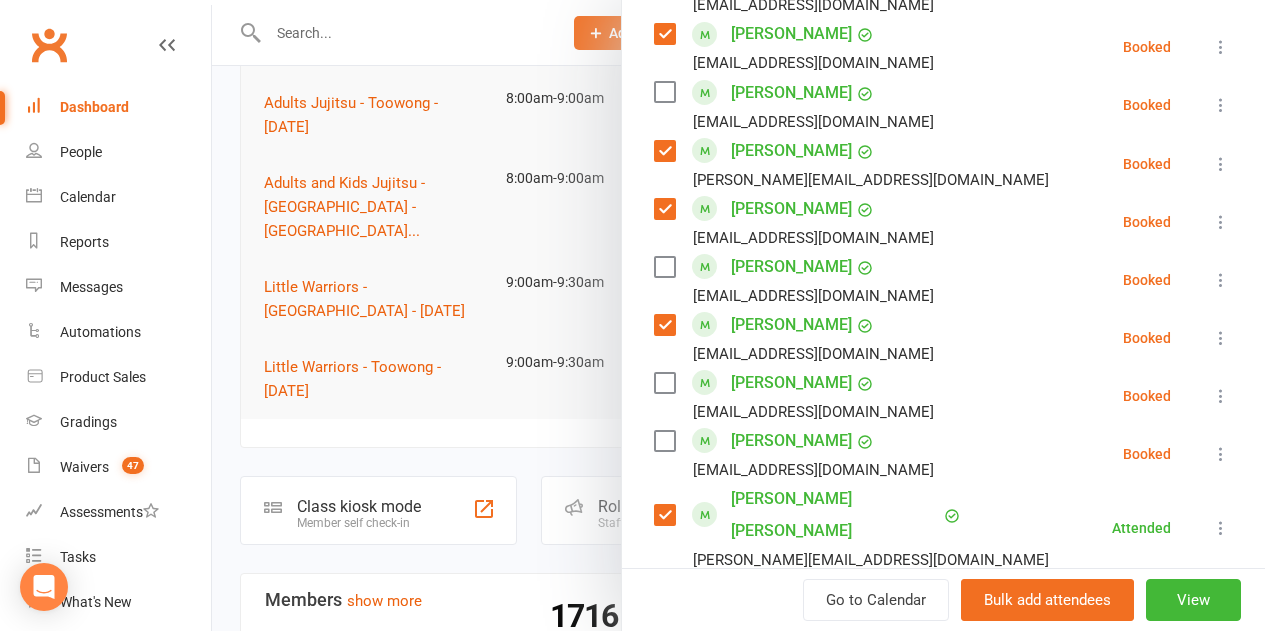 click at bounding box center (664, 383) 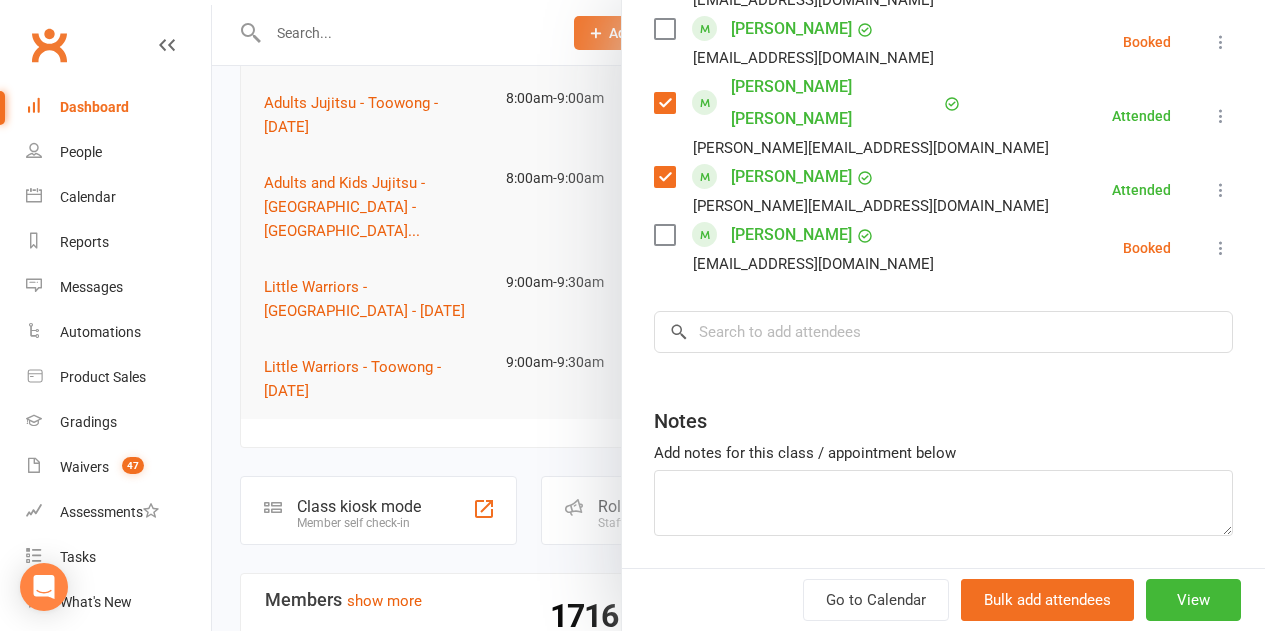 scroll, scrollTop: 1672, scrollLeft: 0, axis: vertical 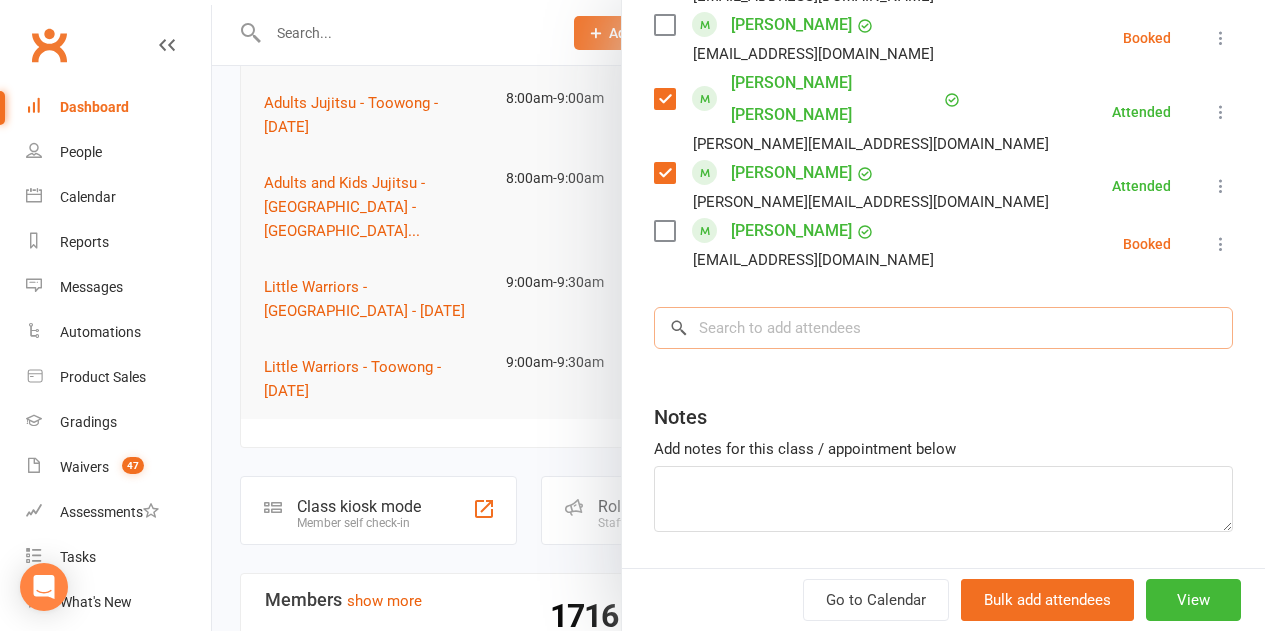 click at bounding box center (943, 328) 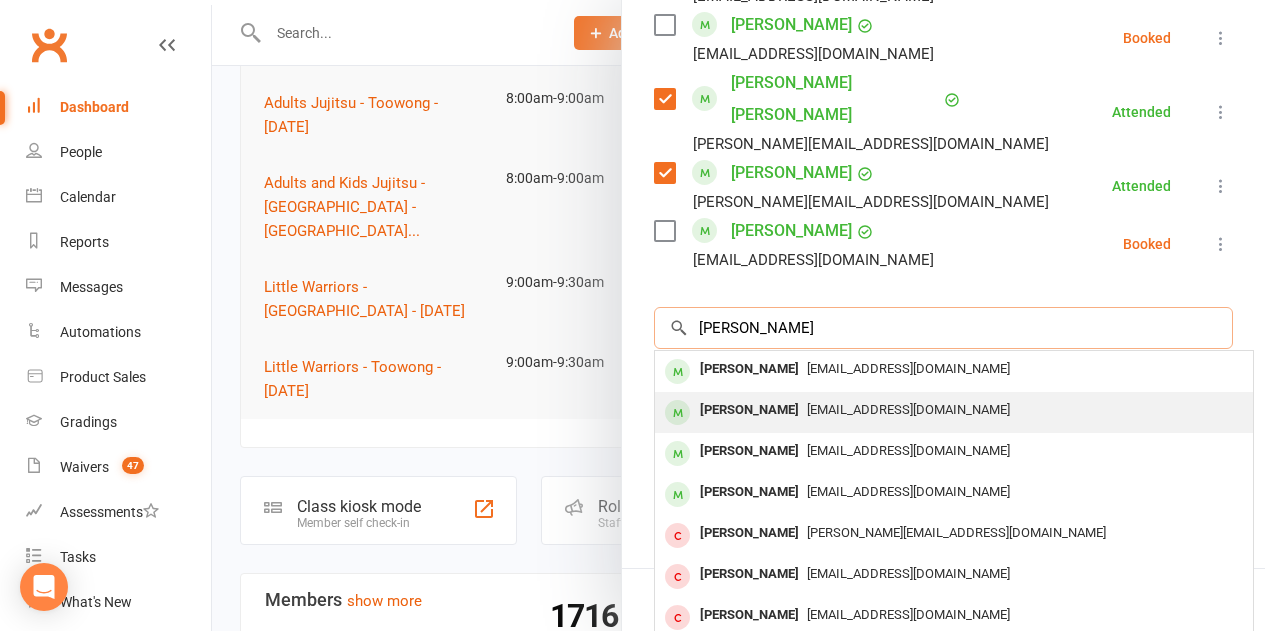 type on "pearce" 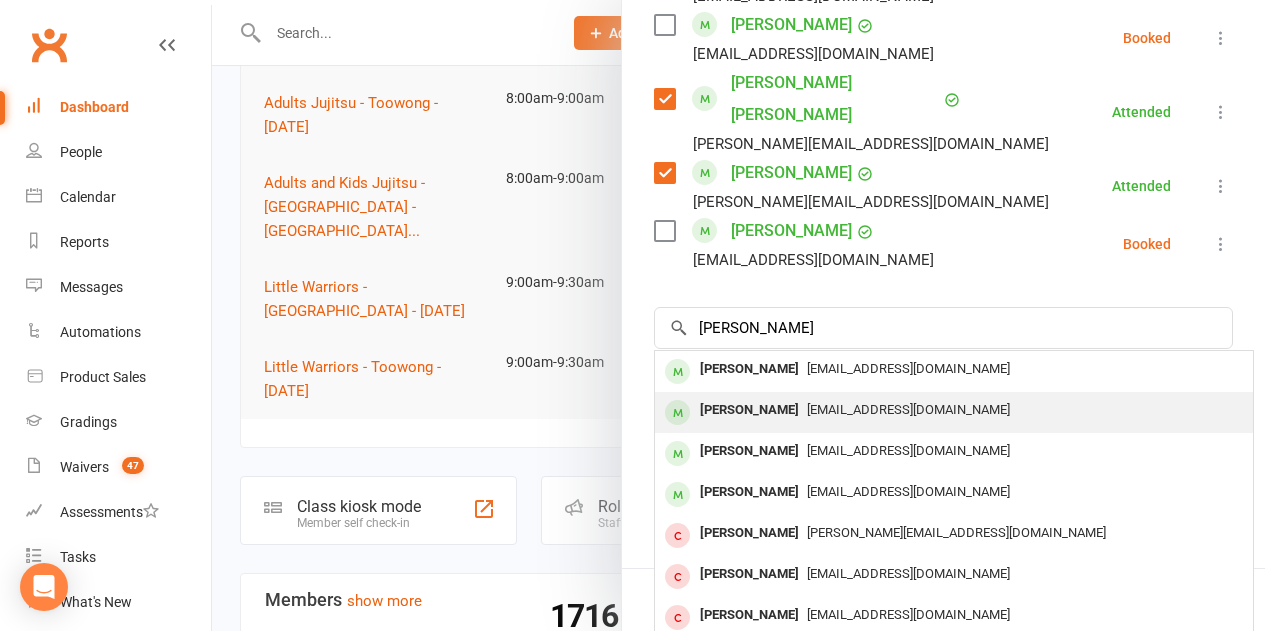 click on "patrick0@me.com" at bounding box center (908, 409) 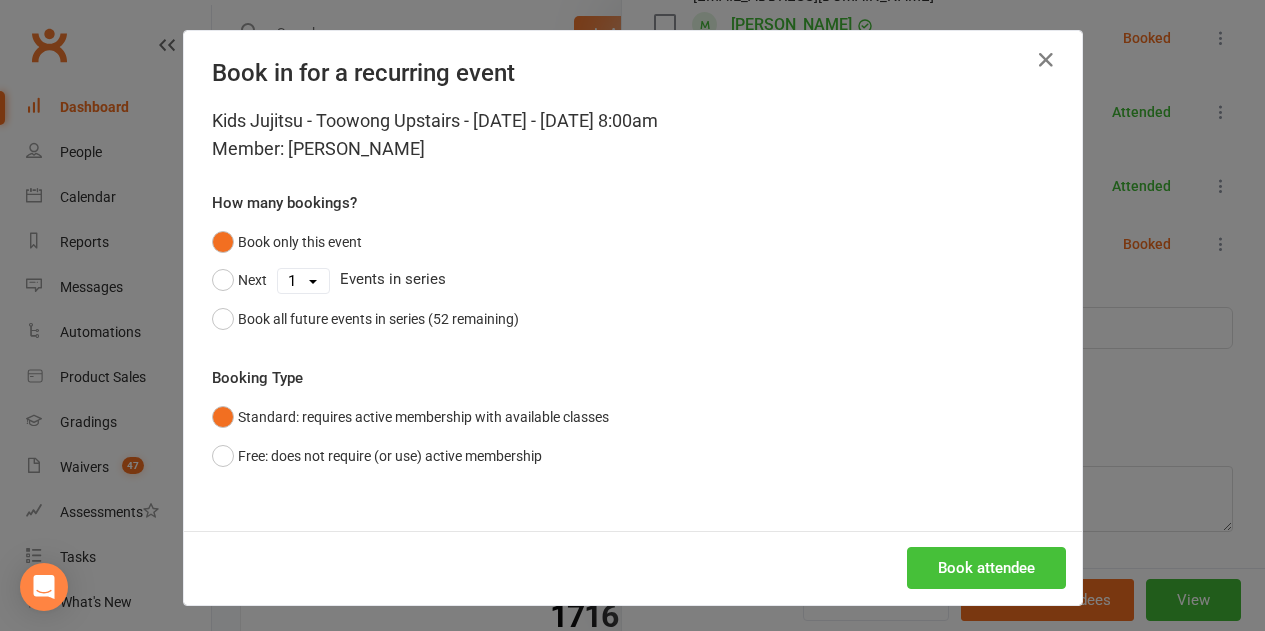 click on "Book attendee" at bounding box center (986, 568) 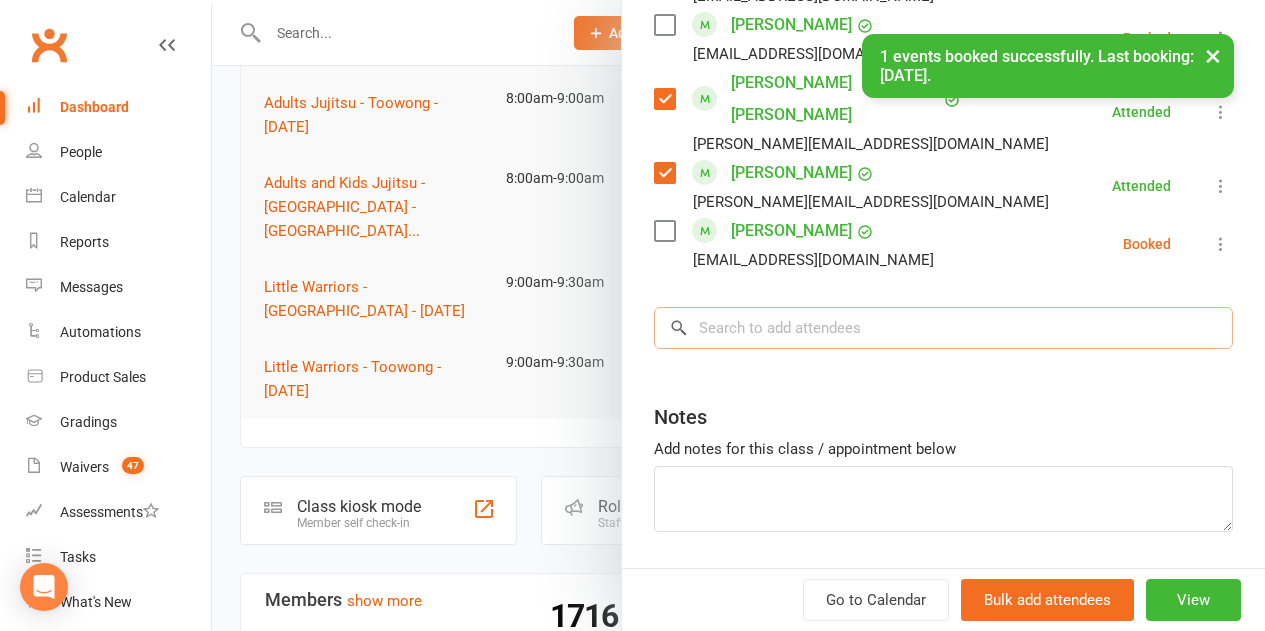 click at bounding box center [943, 328] 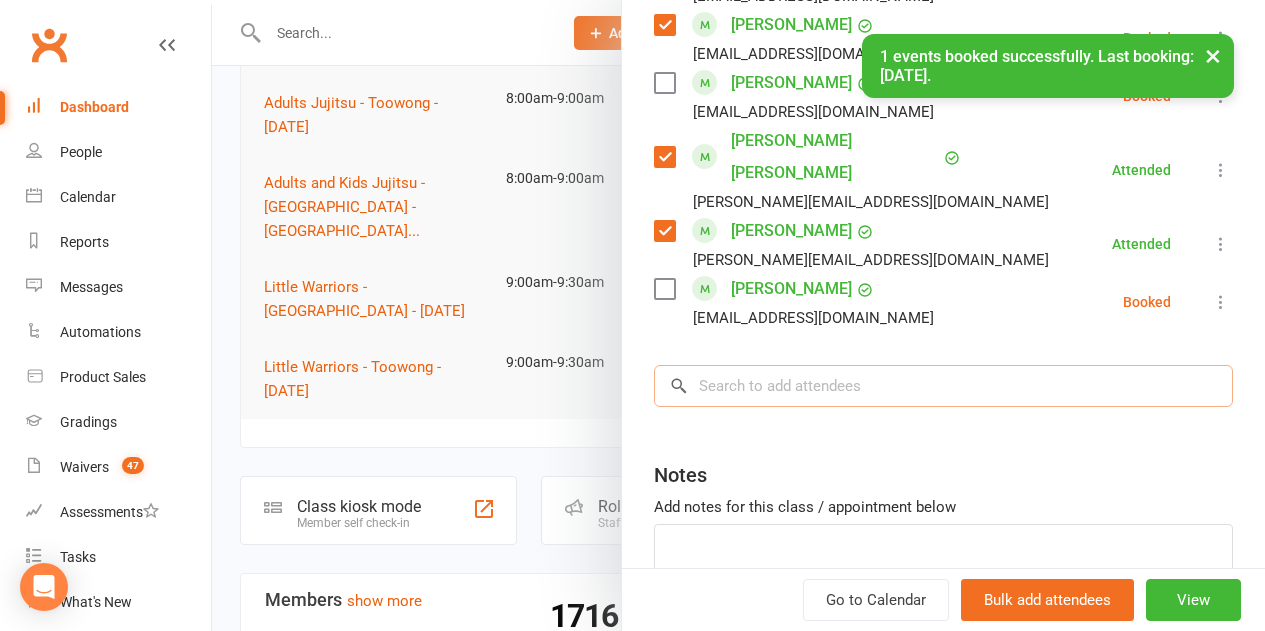 scroll, scrollTop: 1730, scrollLeft: 0, axis: vertical 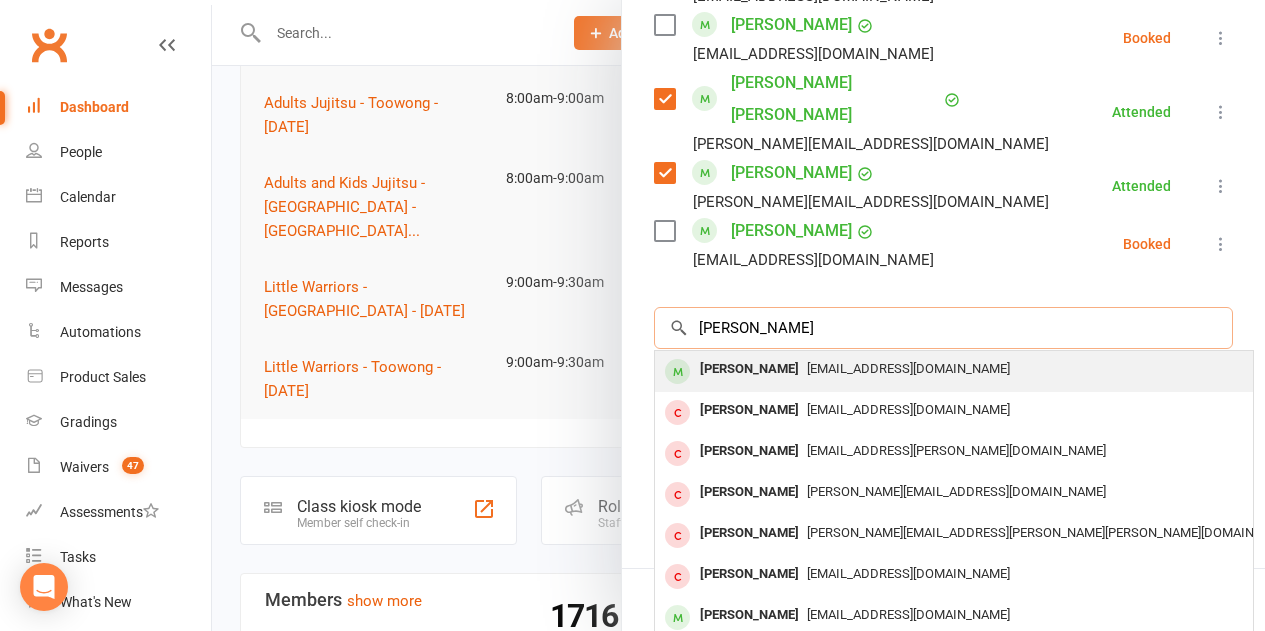type on "mary v" 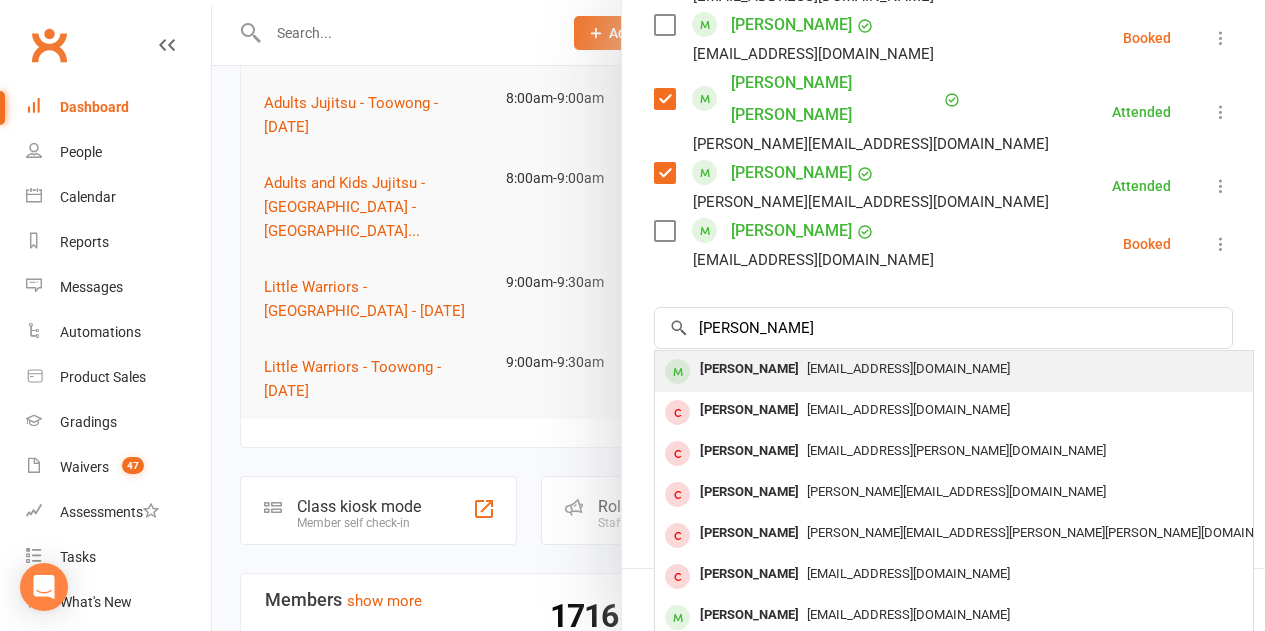 click on "Mary Vo" at bounding box center [749, 369] 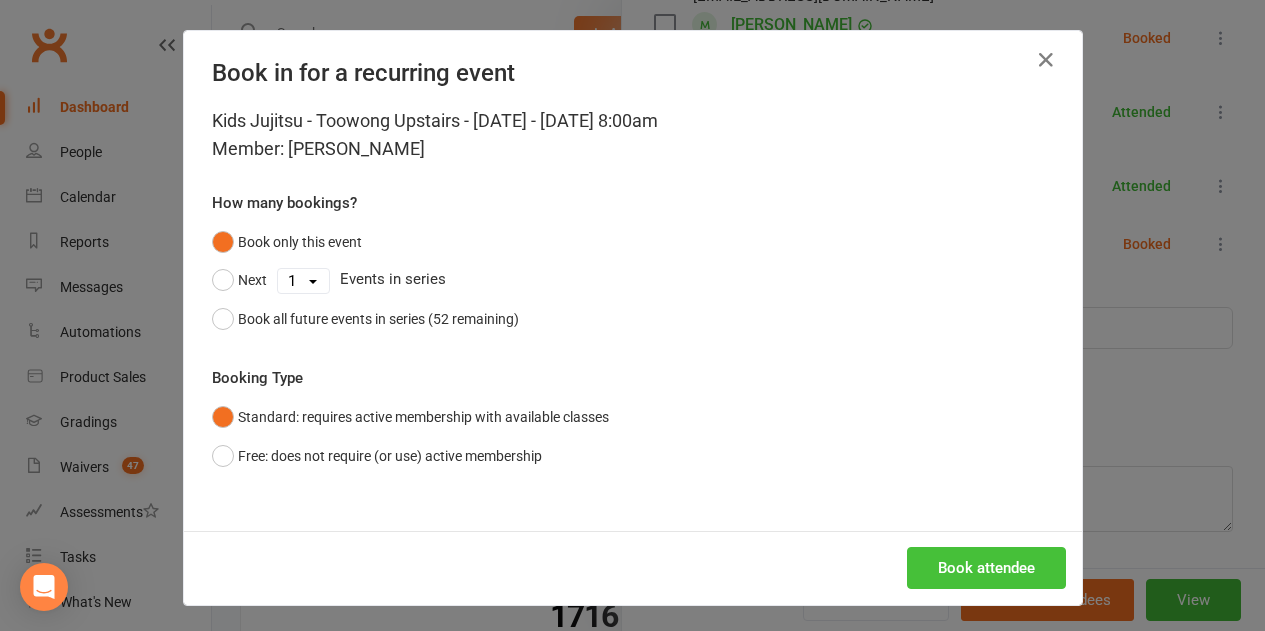 click on "Book attendee" at bounding box center (986, 568) 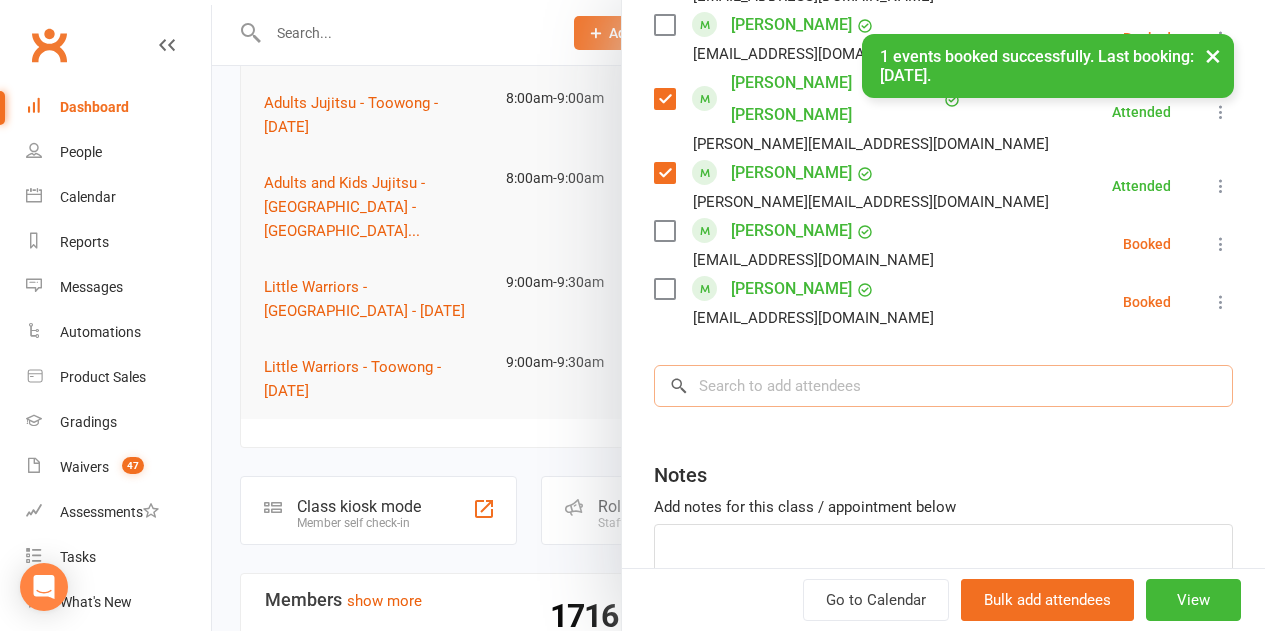 click at bounding box center (943, 386) 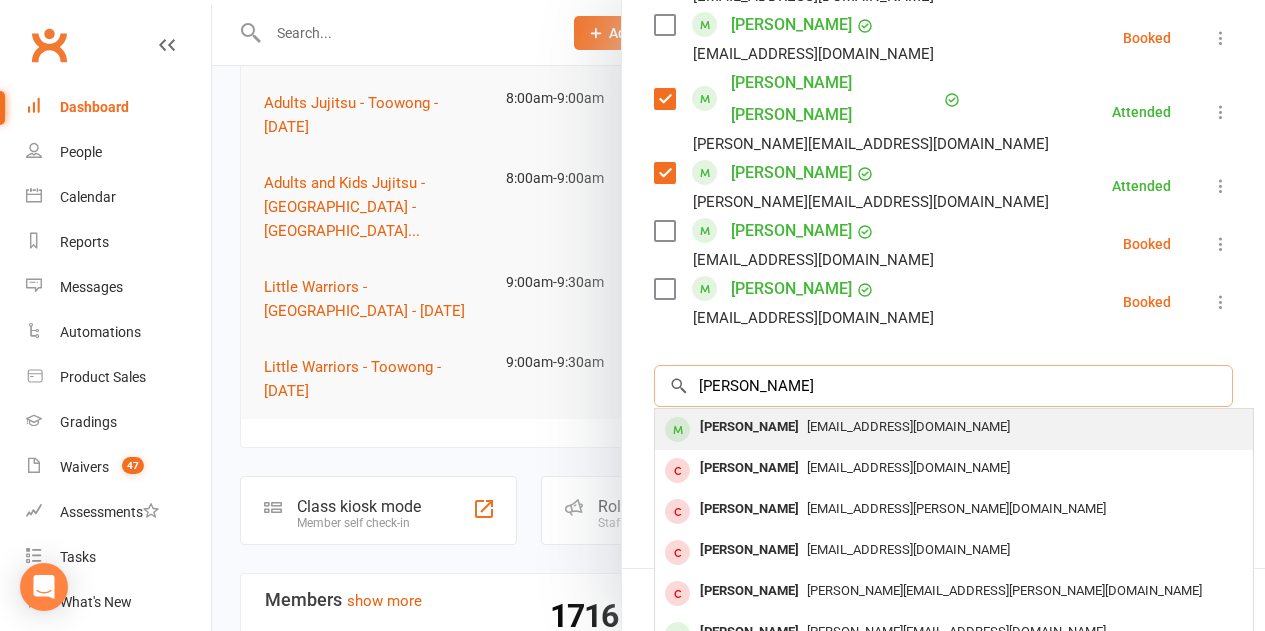 type on "victoria vo" 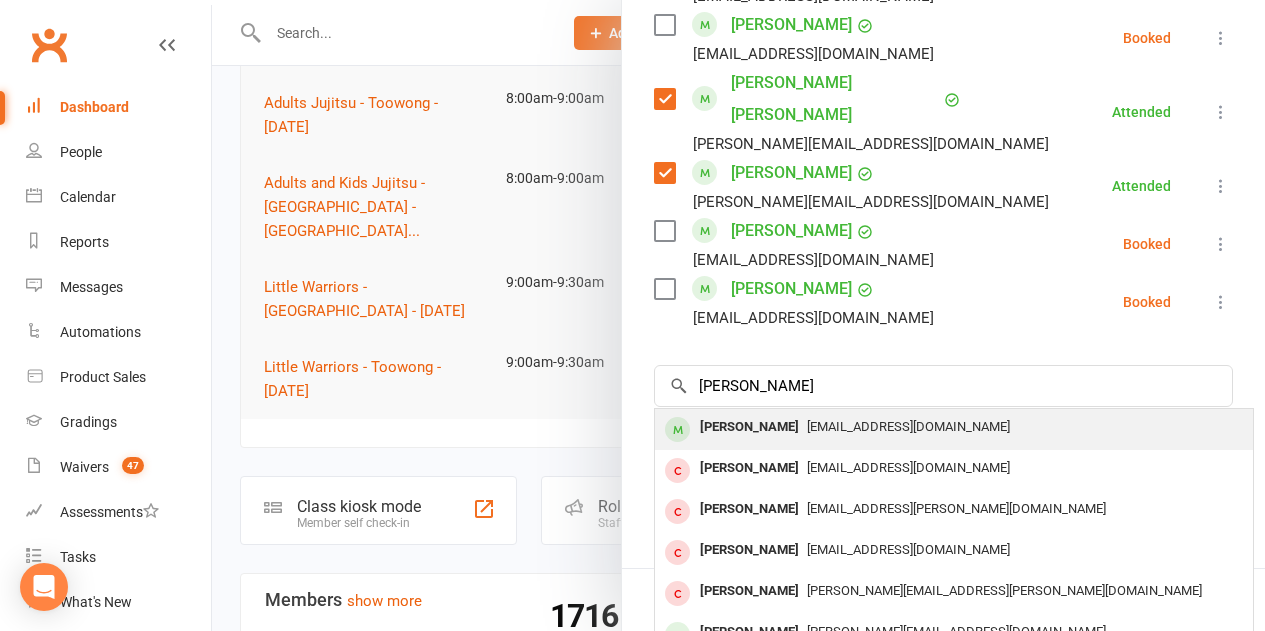 click on "vienvo82@gmail.com" at bounding box center [908, 426] 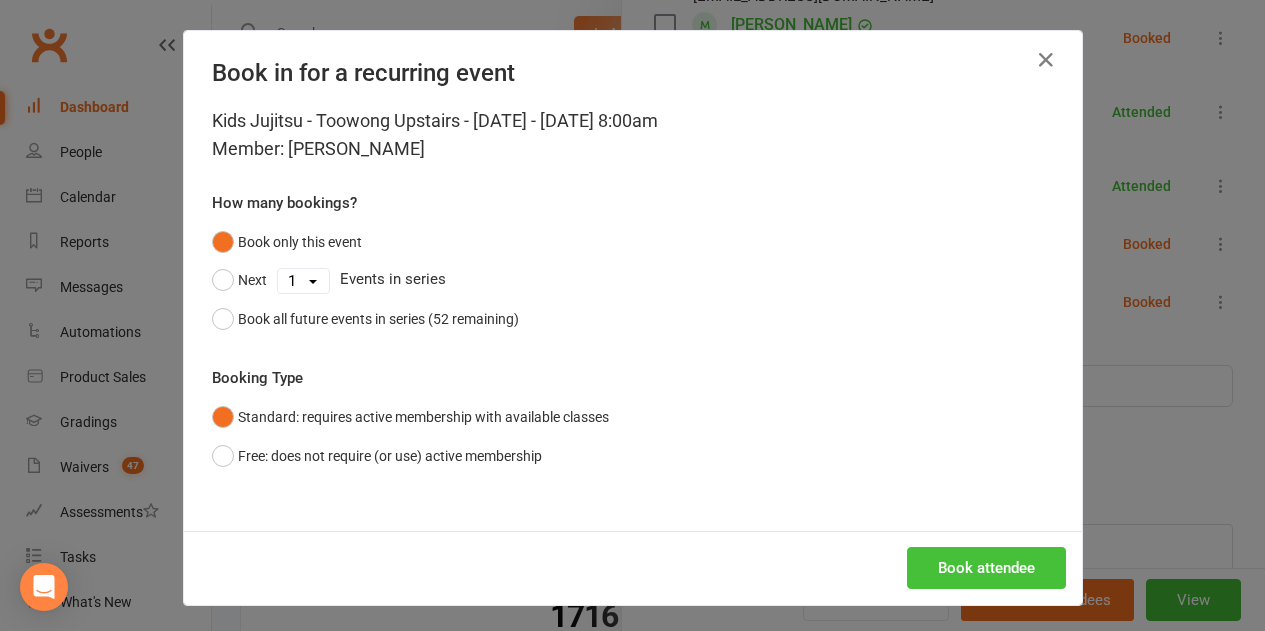 drag, startPoint x: 958, startPoint y: 568, endPoint x: 949, endPoint y: 578, distance: 13.453624 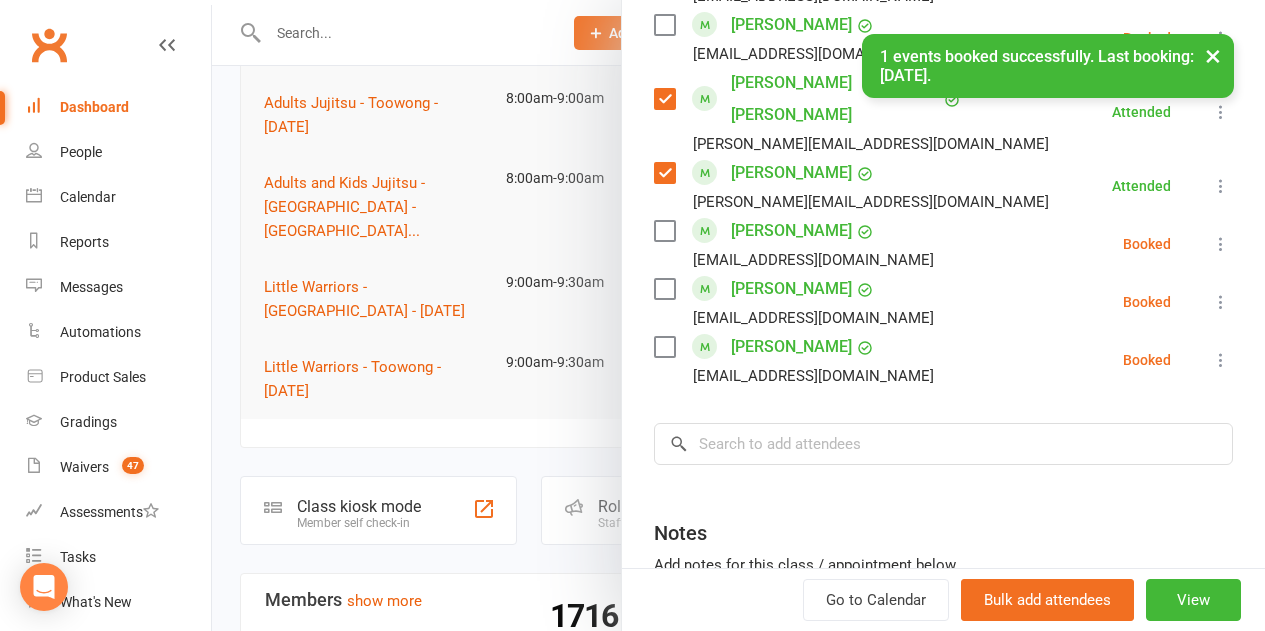 click at bounding box center (664, 289) 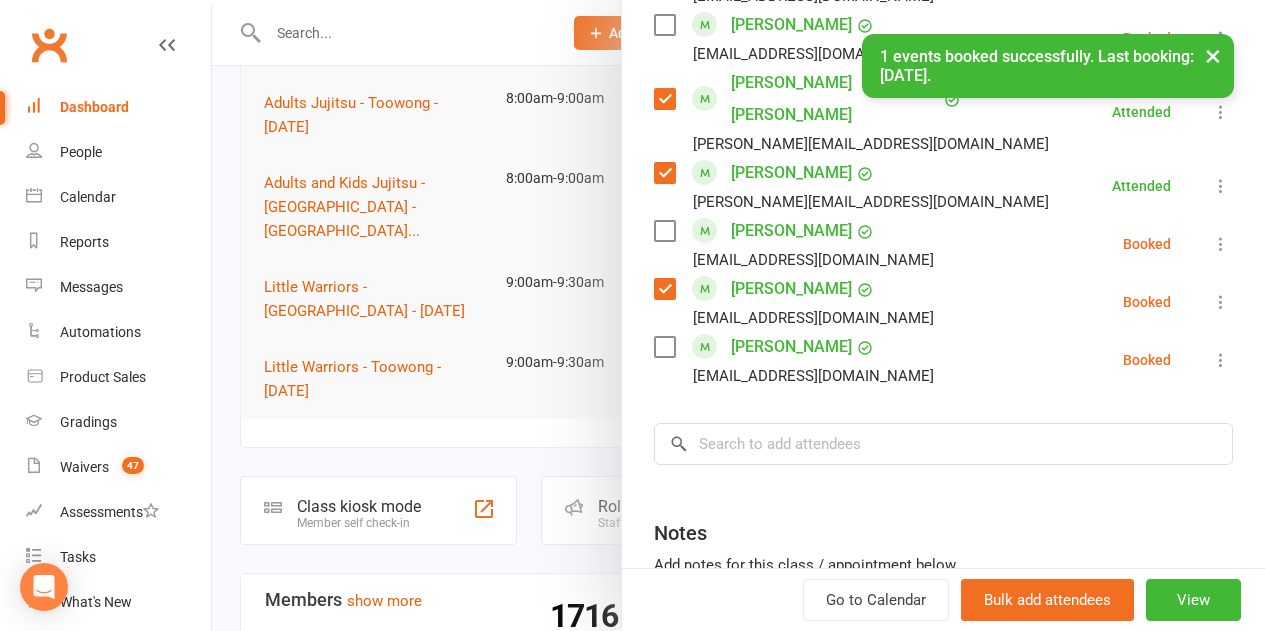 click at bounding box center (664, 231) 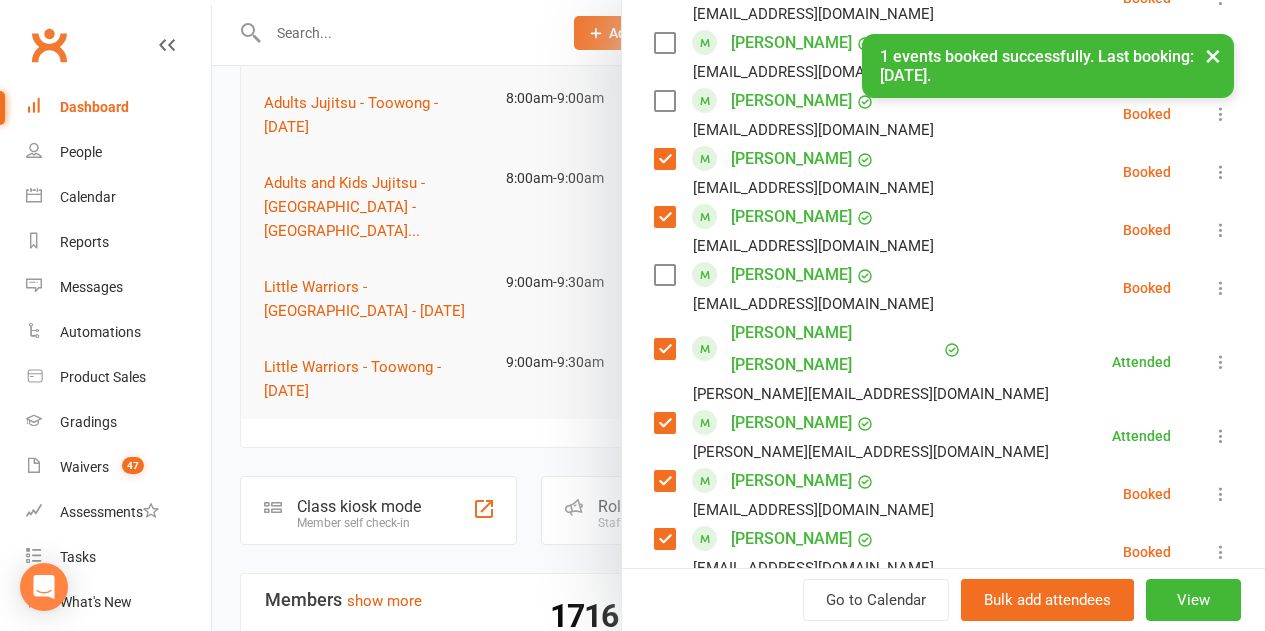 scroll, scrollTop: 1430, scrollLeft: 0, axis: vertical 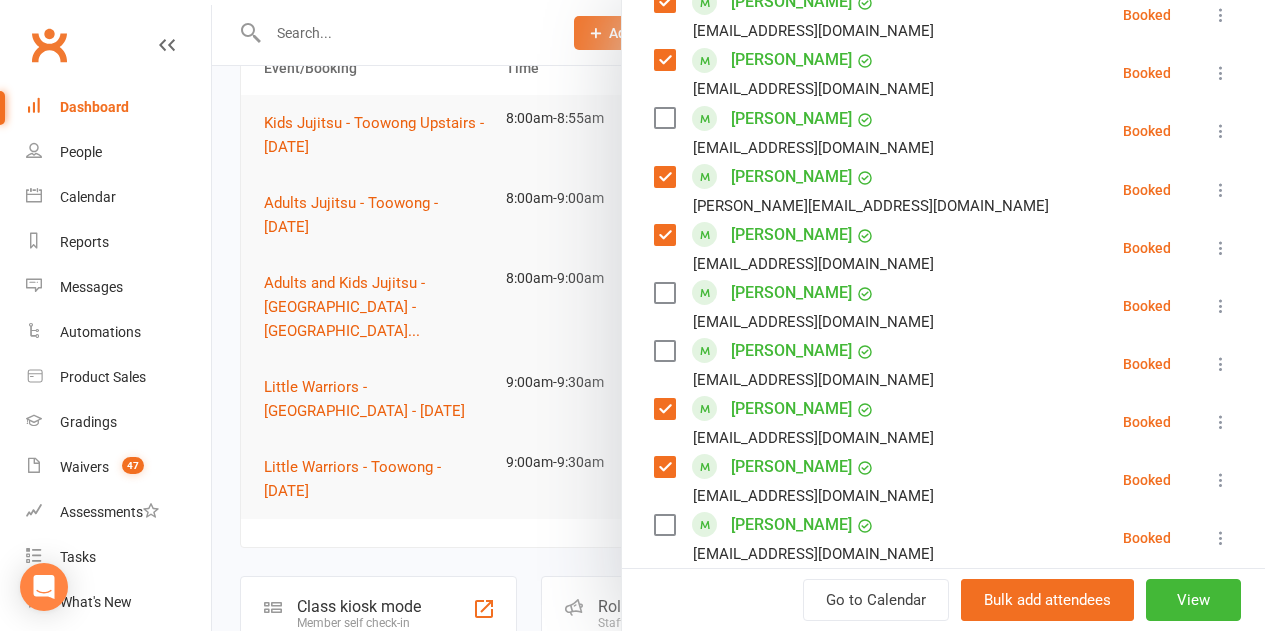click at bounding box center [664, 351] 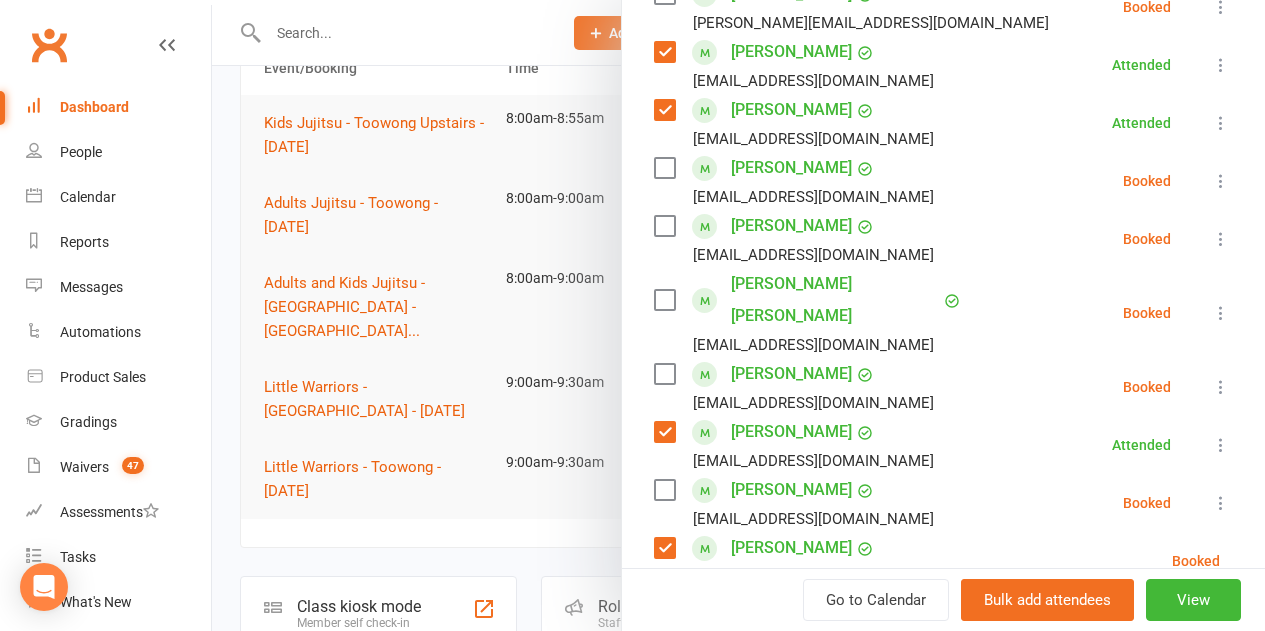 scroll, scrollTop: 330, scrollLeft: 0, axis: vertical 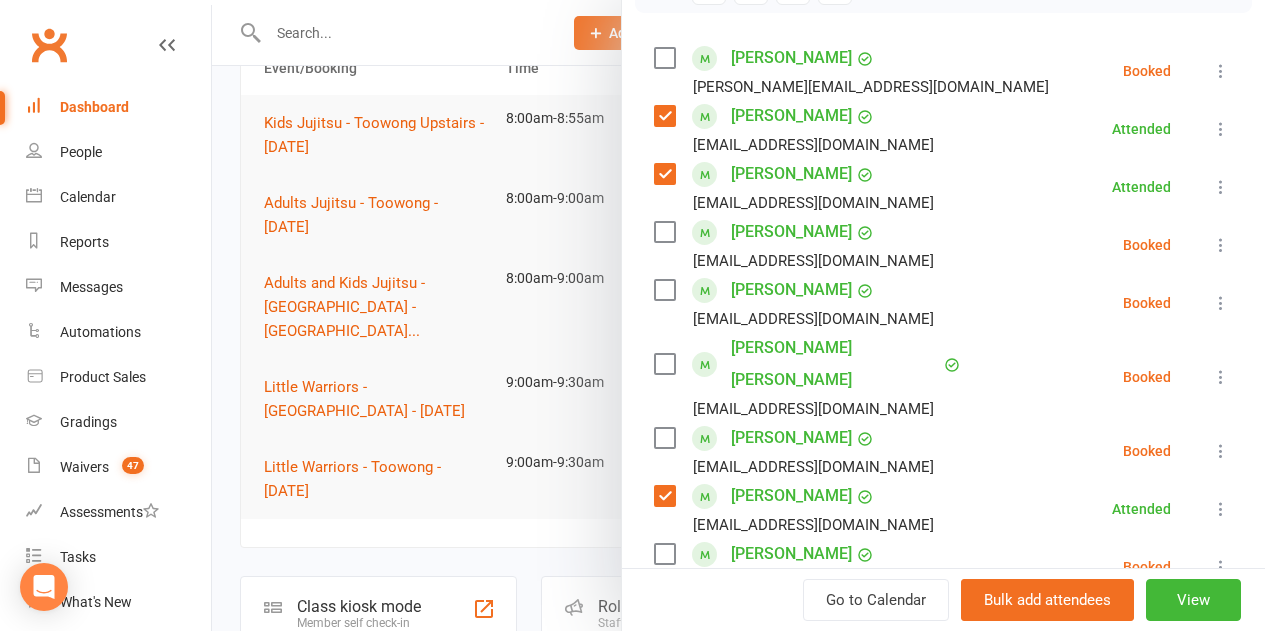 click at bounding box center (664, 58) 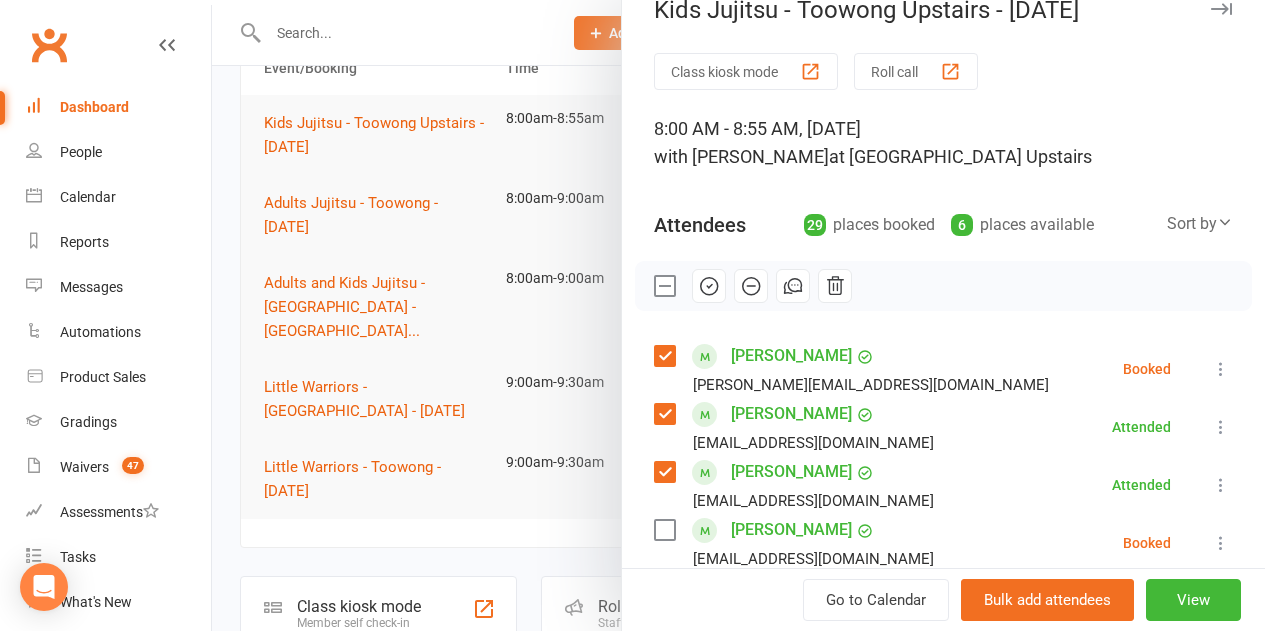 scroll, scrollTop: 30, scrollLeft: 0, axis: vertical 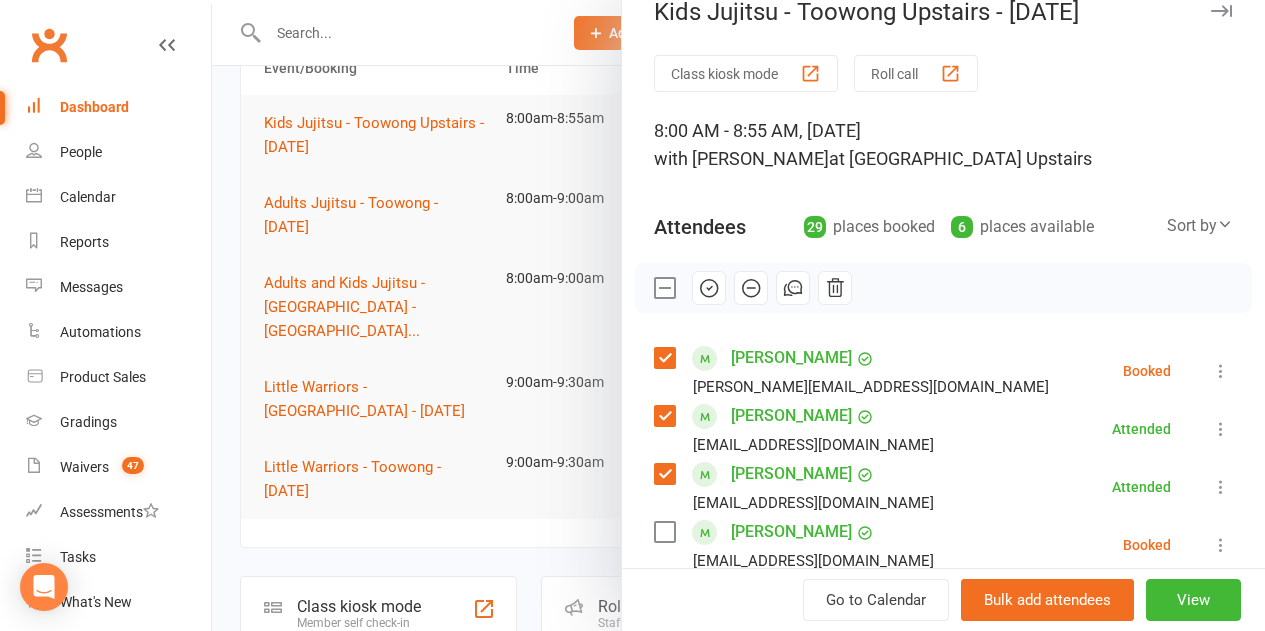drag, startPoint x: 698, startPoint y: 280, endPoint x: 718, endPoint y: 73, distance: 207.96394 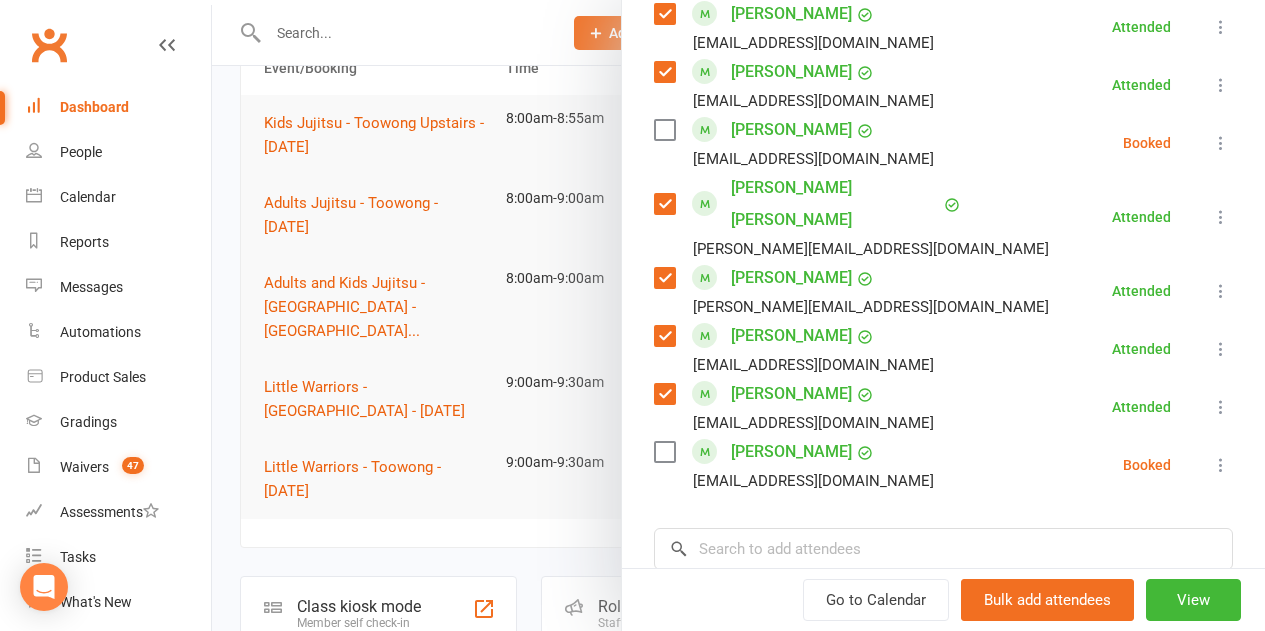 scroll, scrollTop: 1730, scrollLeft: 0, axis: vertical 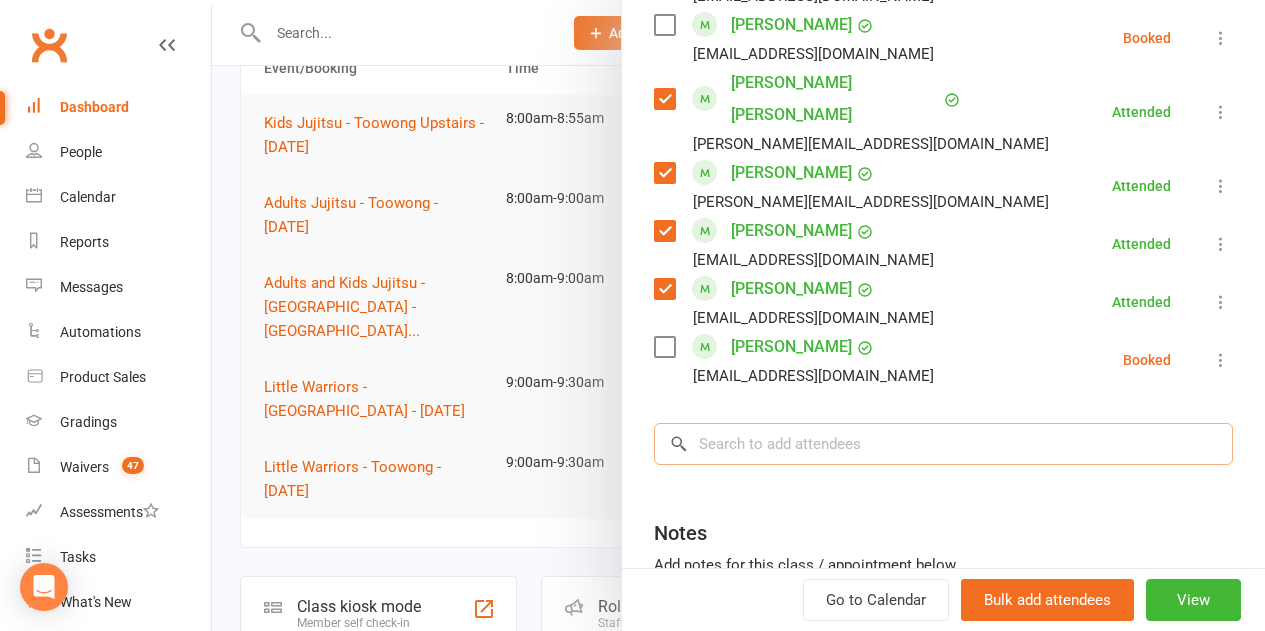click at bounding box center (943, 444) 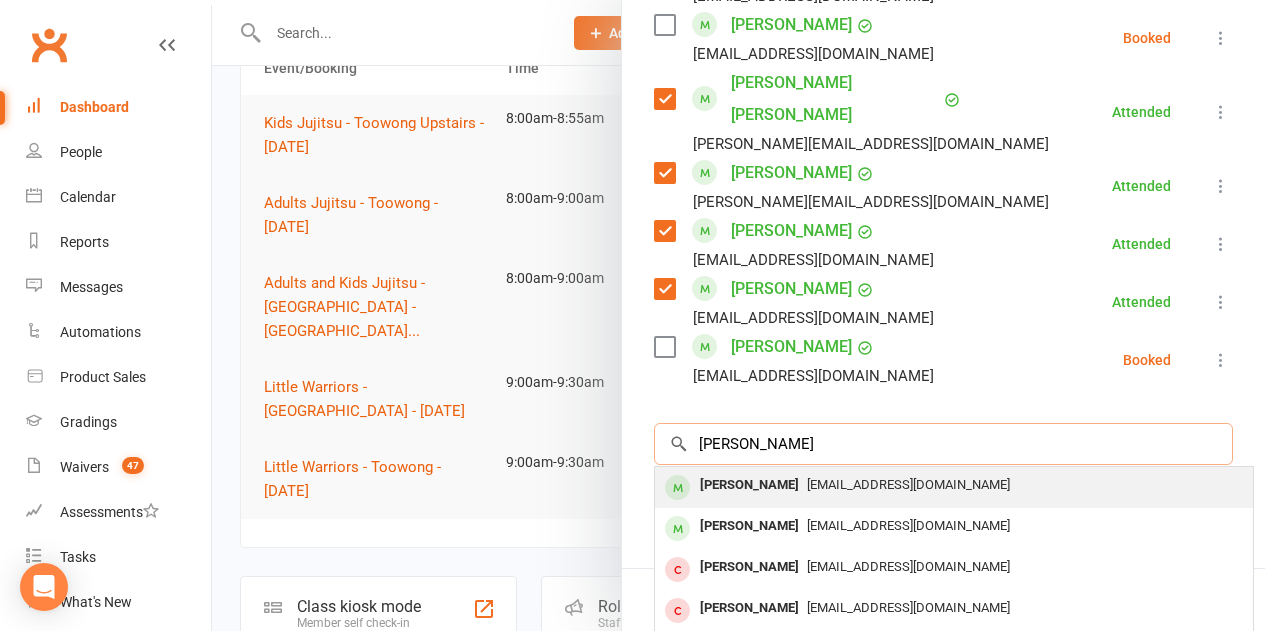 type on "holly kasper" 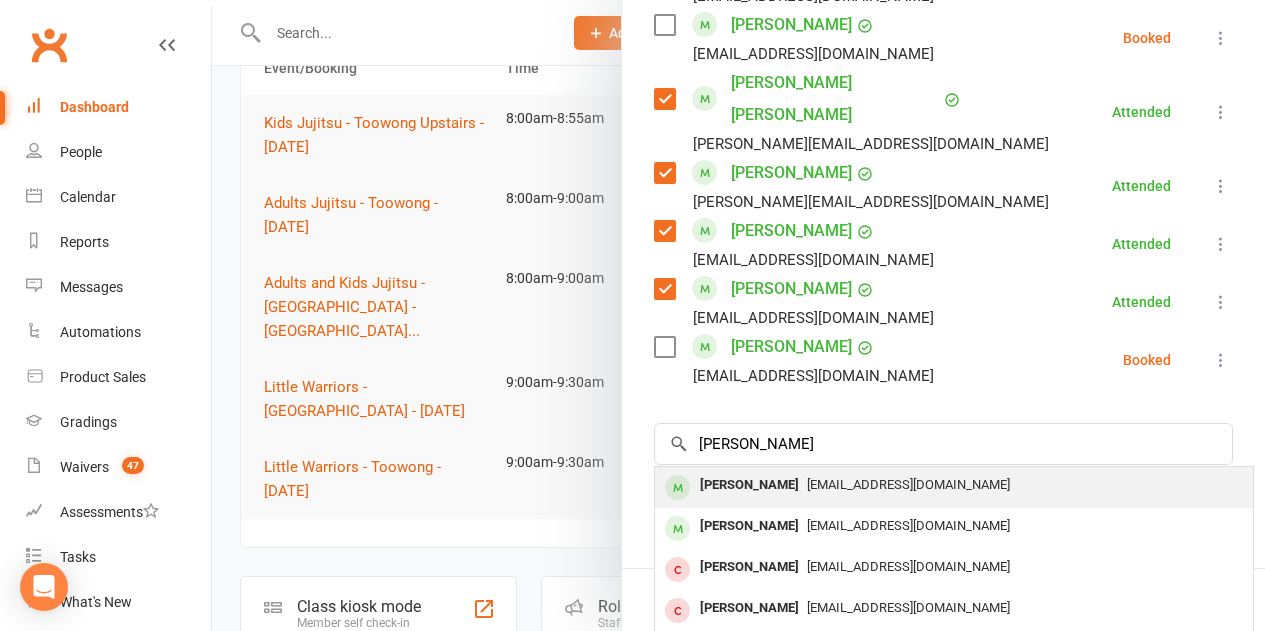 click on "Holly Kasper Burn" at bounding box center [749, 485] 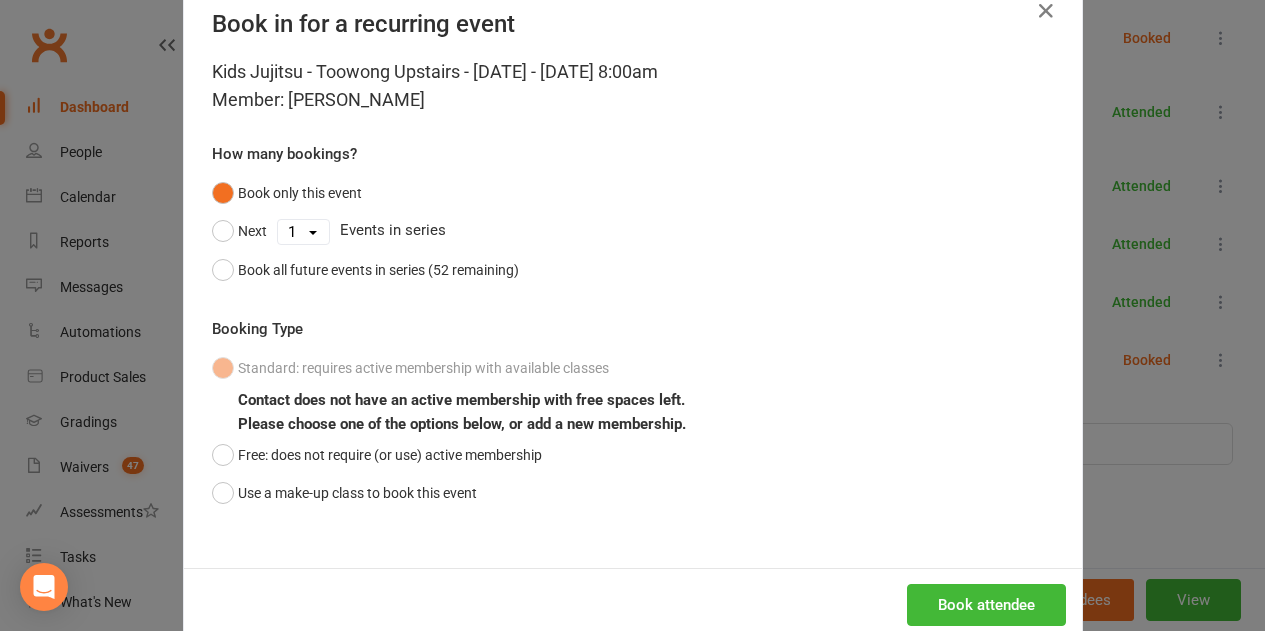 scroll, scrollTop: 91, scrollLeft: 0, axis: vertical 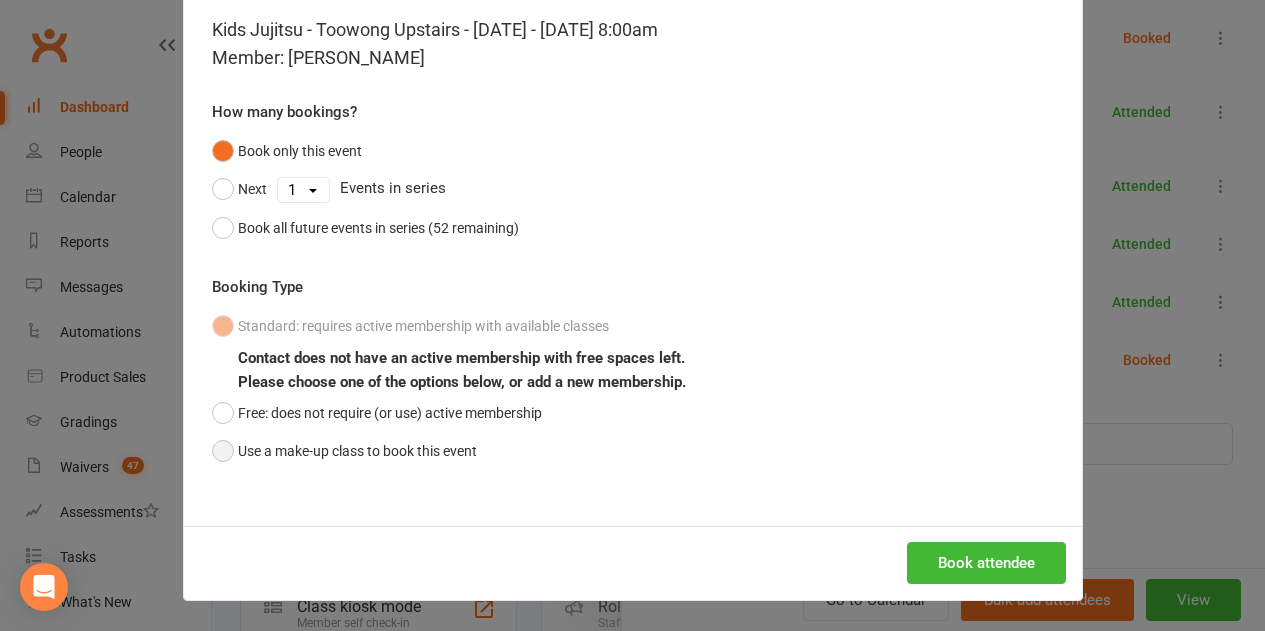 drag, startPoint x: 455, startPoint y: 455, endPoint x: 528, endPoint y: 462, distance: 73.33485 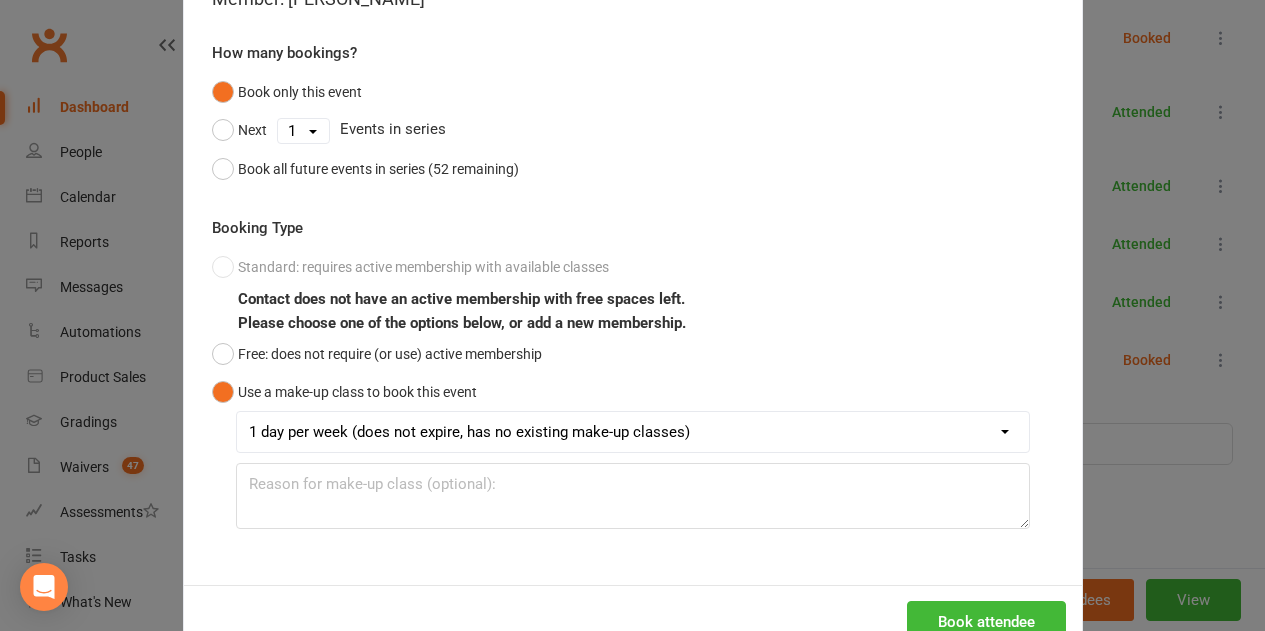 scroll, scrollTop: 209, scrollLeft: 0, axis: vertical 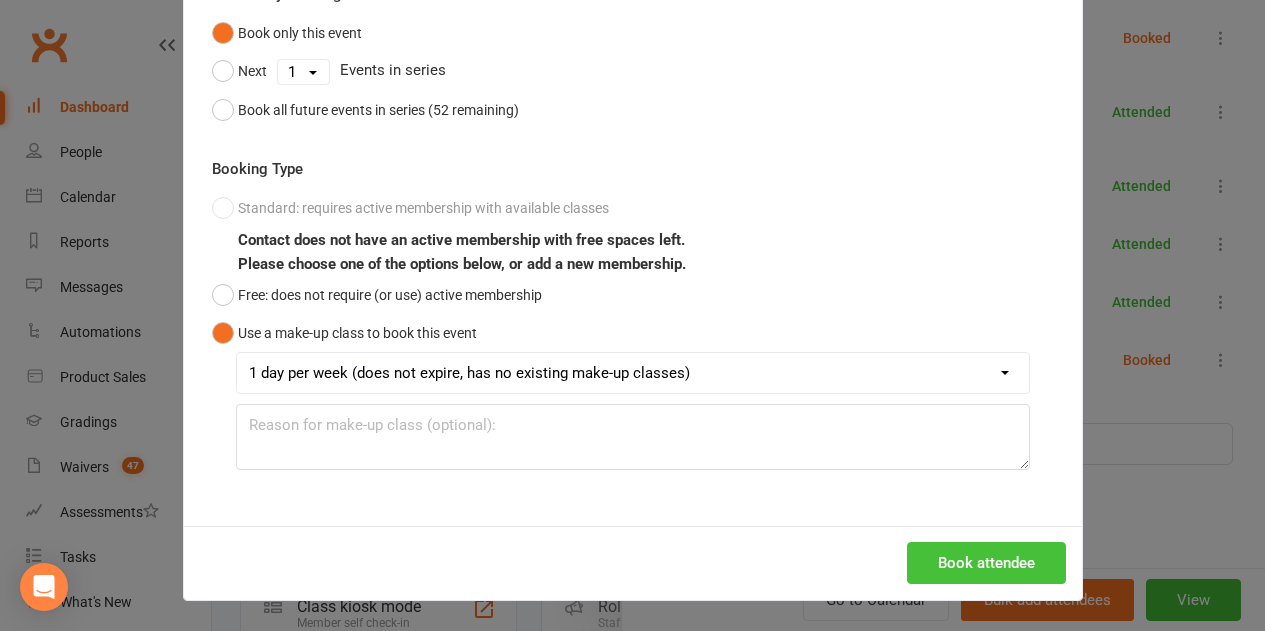 click on "Book attendee" at bounding box center (986, 563) 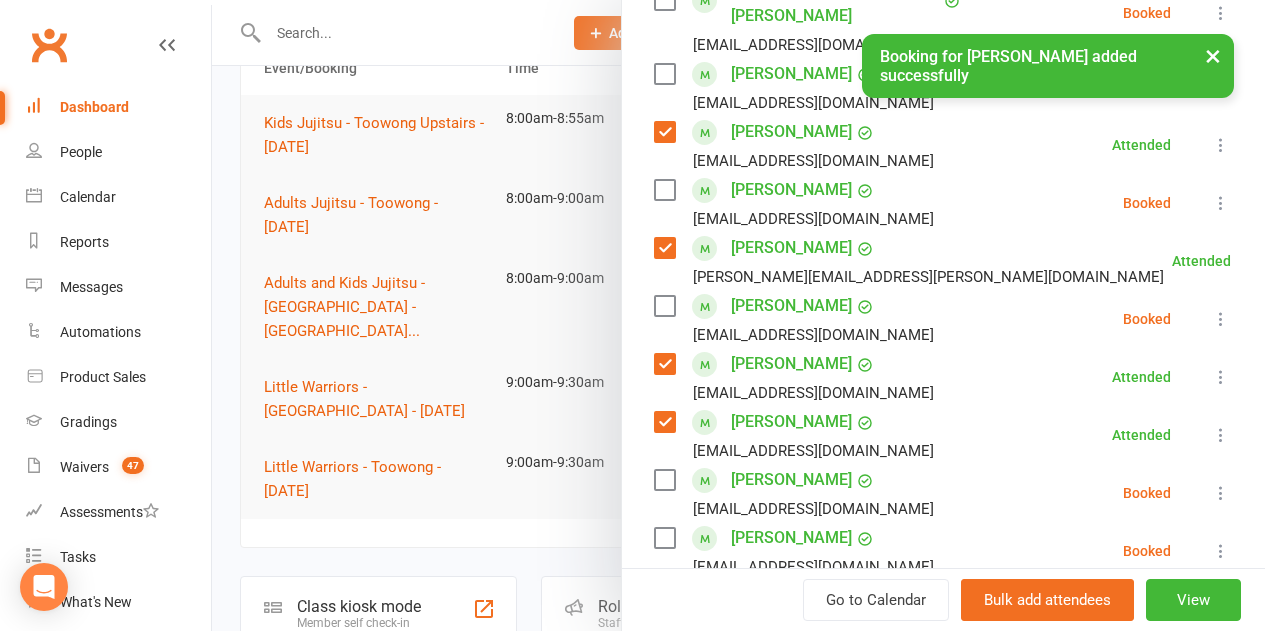 scroll, scrollTop: 688, scrollLeft: 0, axis: vertical 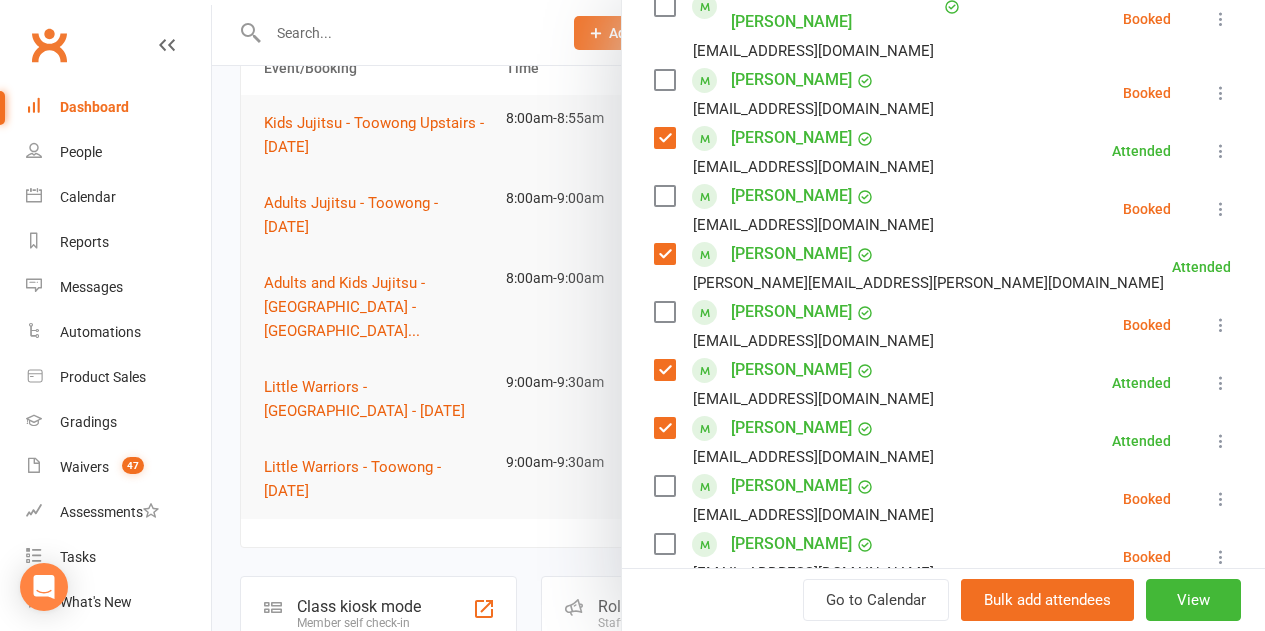 click at bounding box center (664, 544) 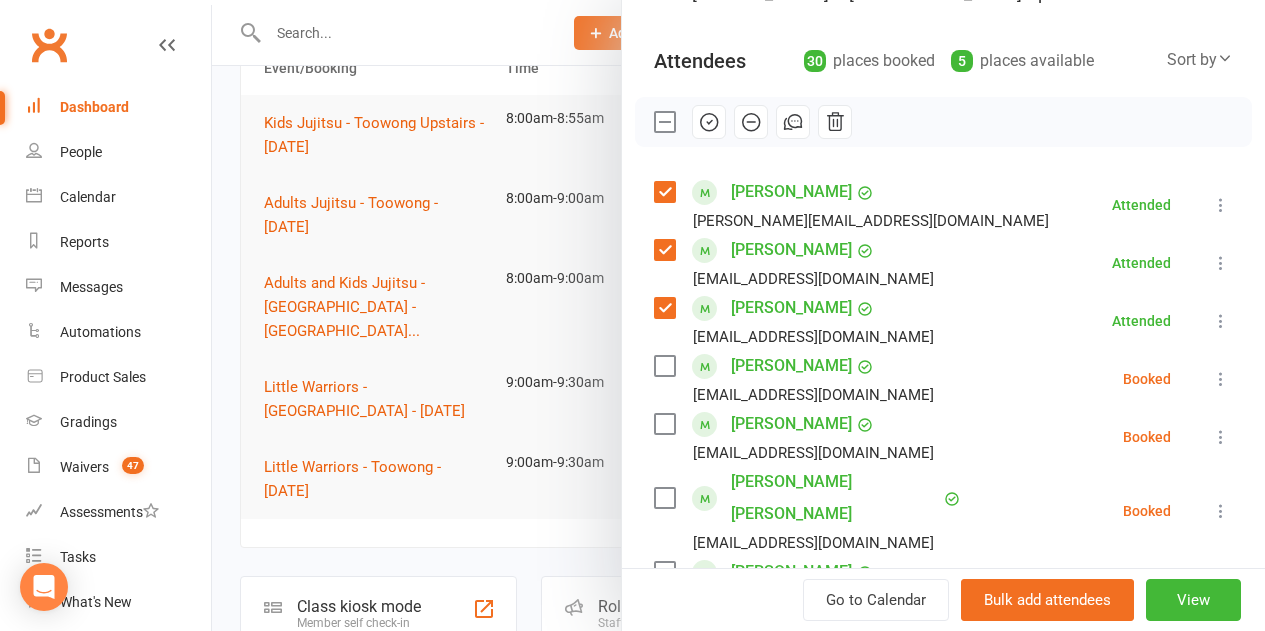 scroll, scrollTop: 188, scrollLeft: 0, axis: vertical 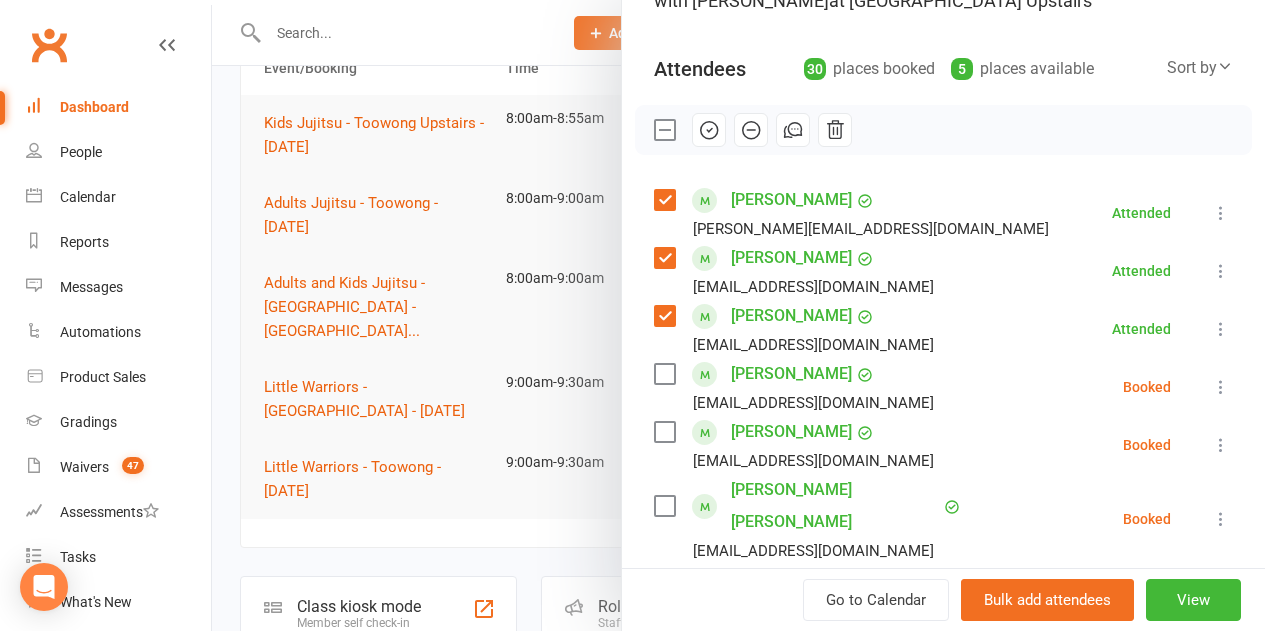 drag, startPoint x: 700, startPoint y: 120, endPoint x: 753, endPoint y: 59, distance: 80.80842 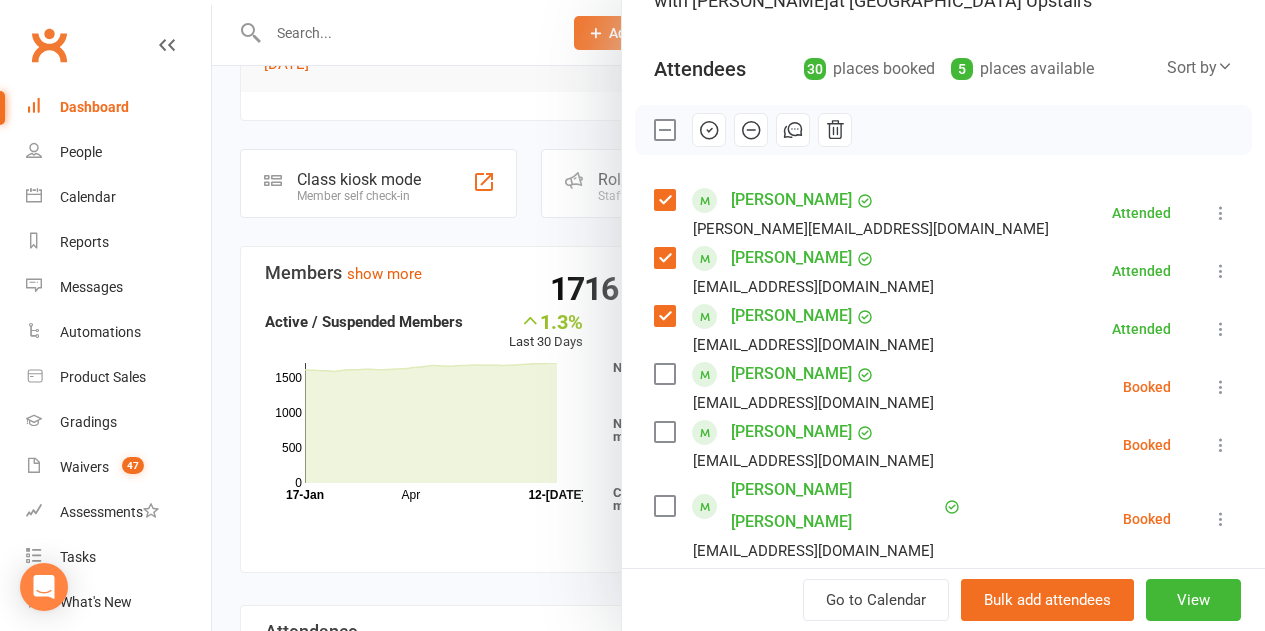 scroll, scrollTop: 700, scrollLeft: 0, axis: vertical 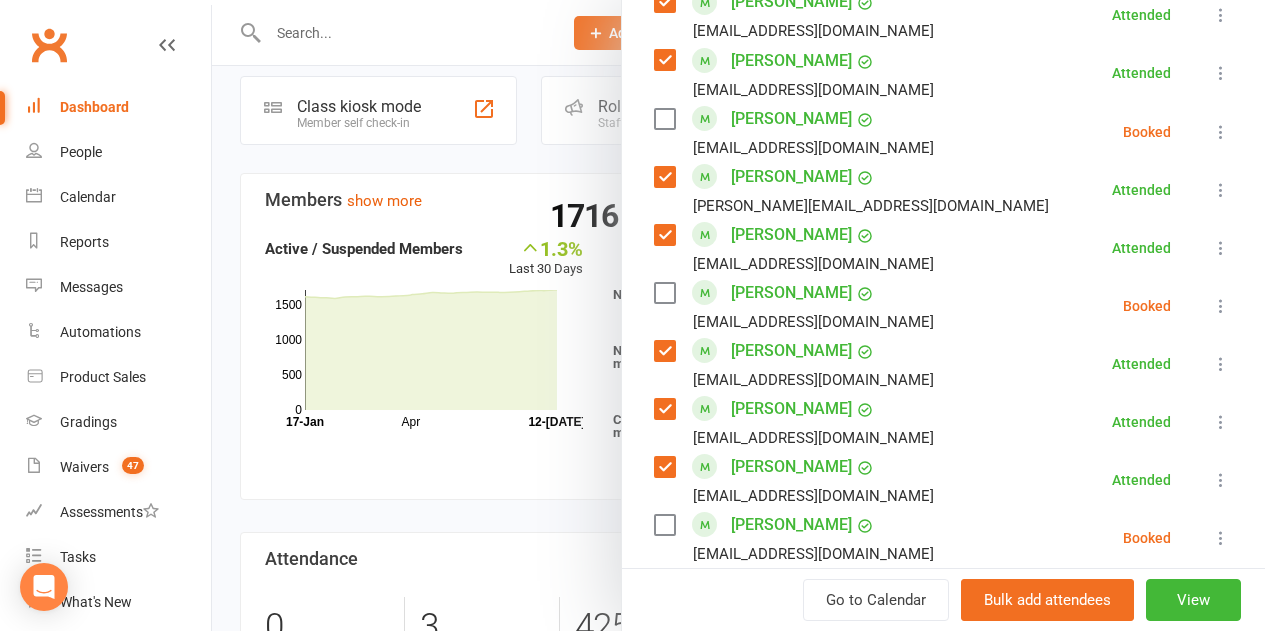 click at bounding box center (664, 293) 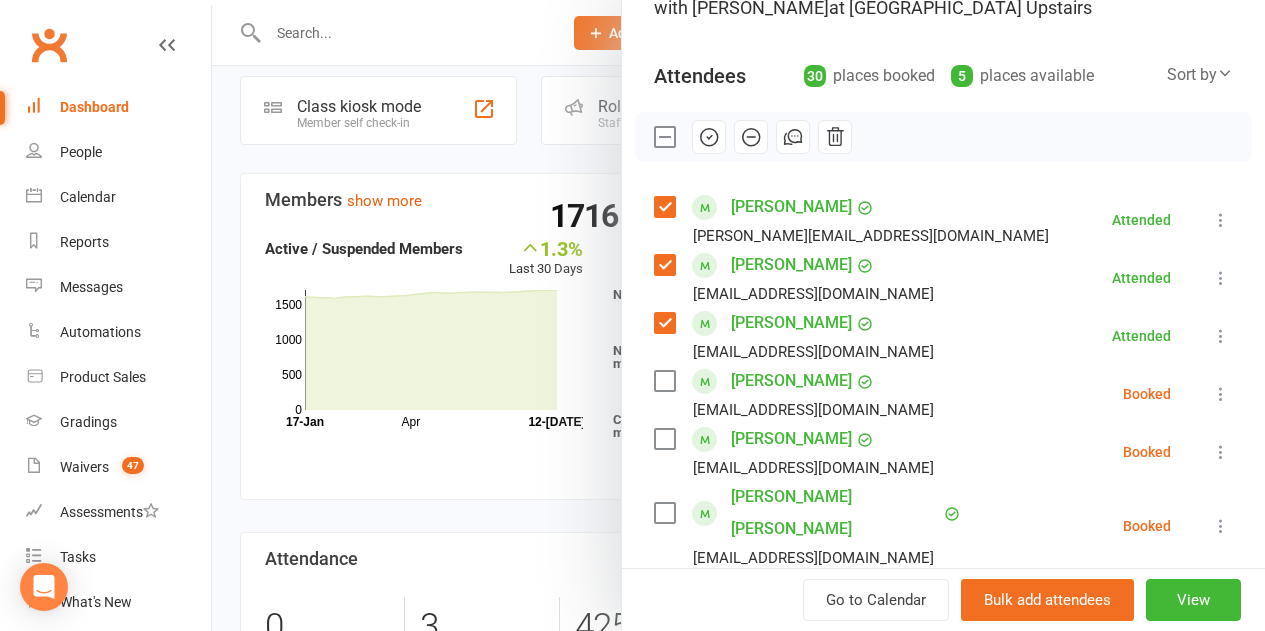 scroll, scrollTop: 88, scrollLeft: 0, axis: vertical 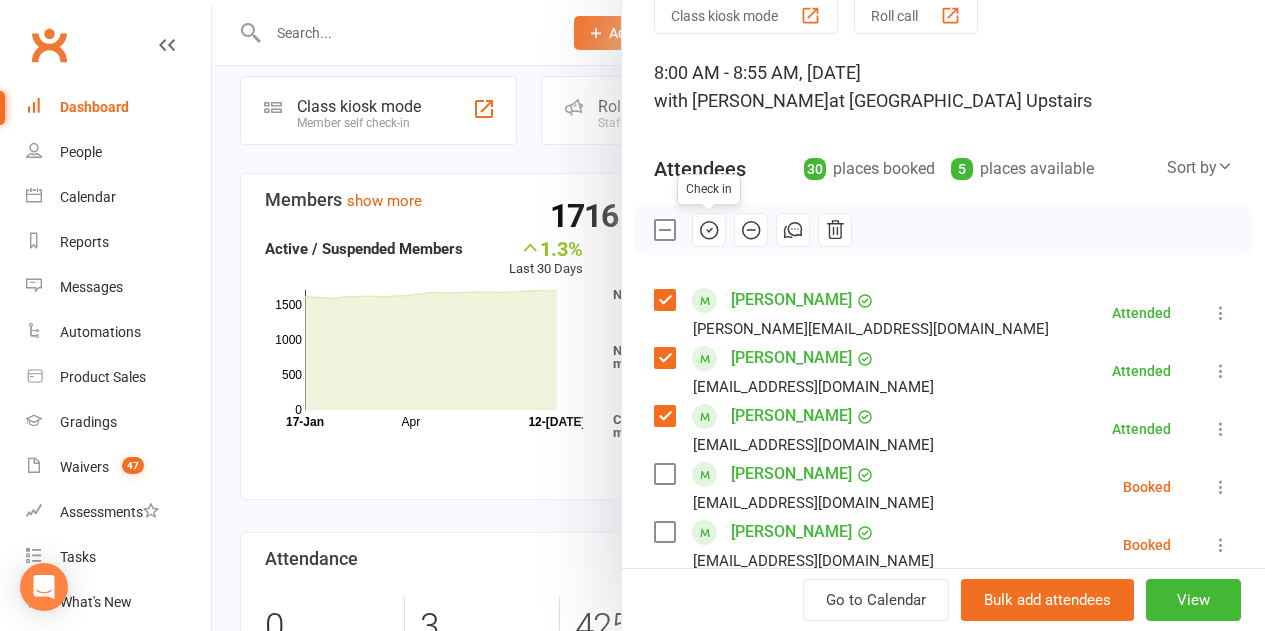 drag, startPoint x: 690, startPoint y: 235, endPoint x: 711, endPoint y: 82, distance: 154.43445 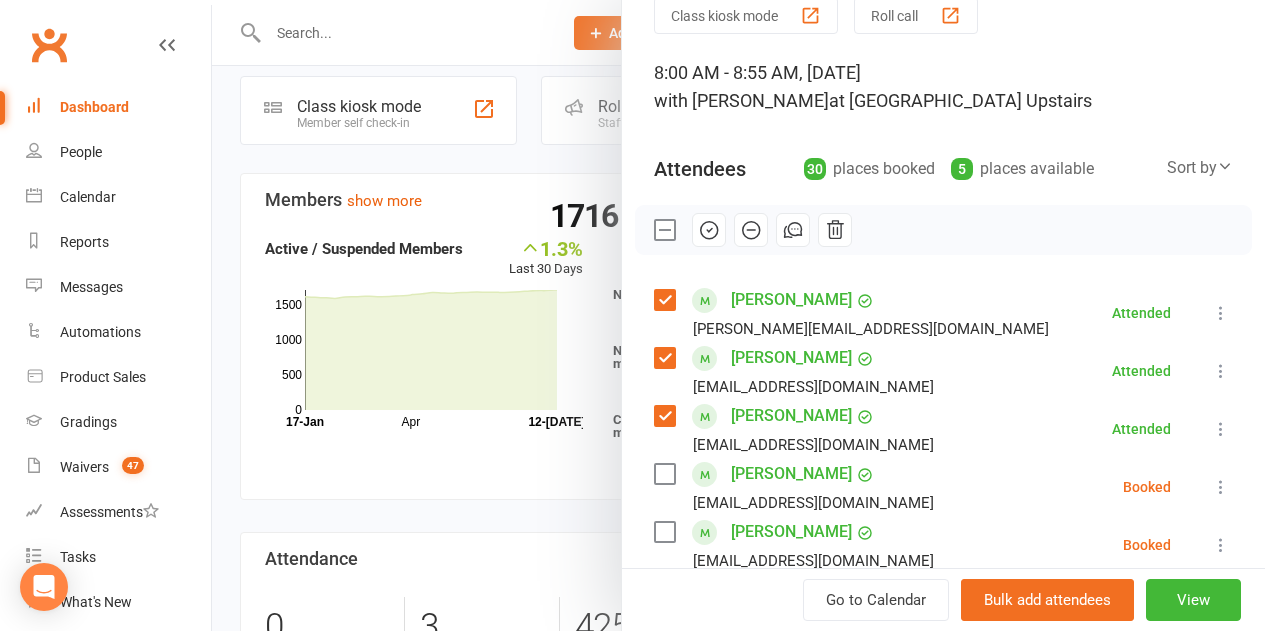 drag, startPoint x: 699, startPoint y: 235, endPoint x: 721, endPoint y: 70, distance: 166.4602 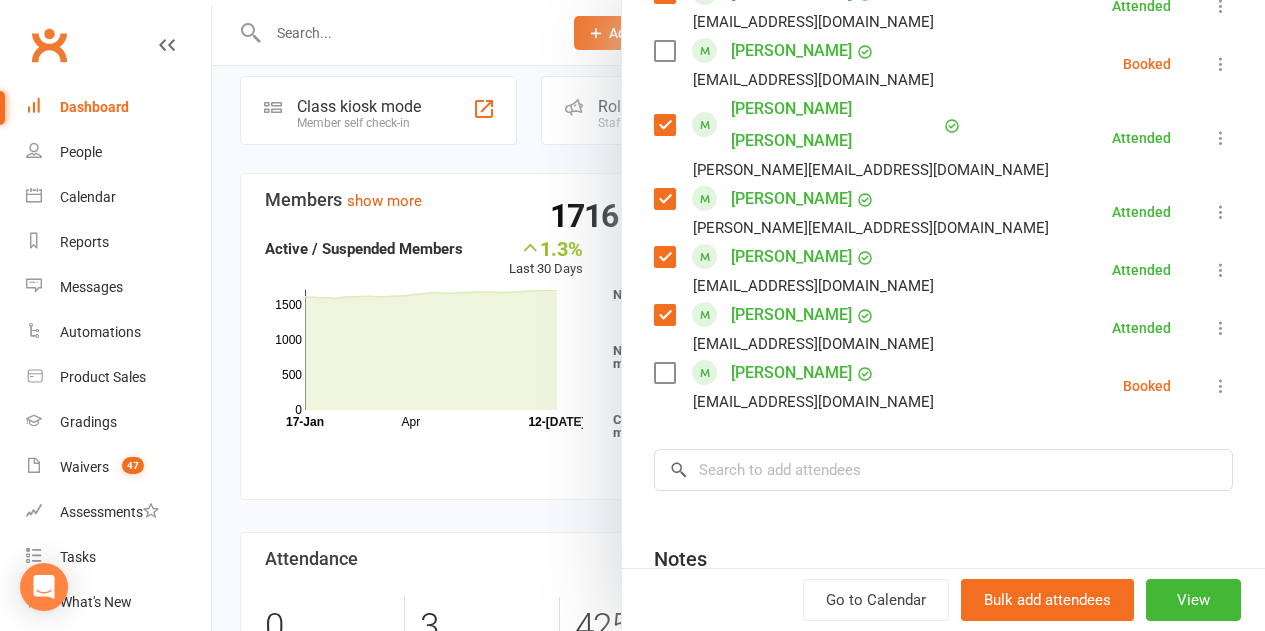 scroll, scrollTop: 1904, scrollLeft: 0, axis: vertical 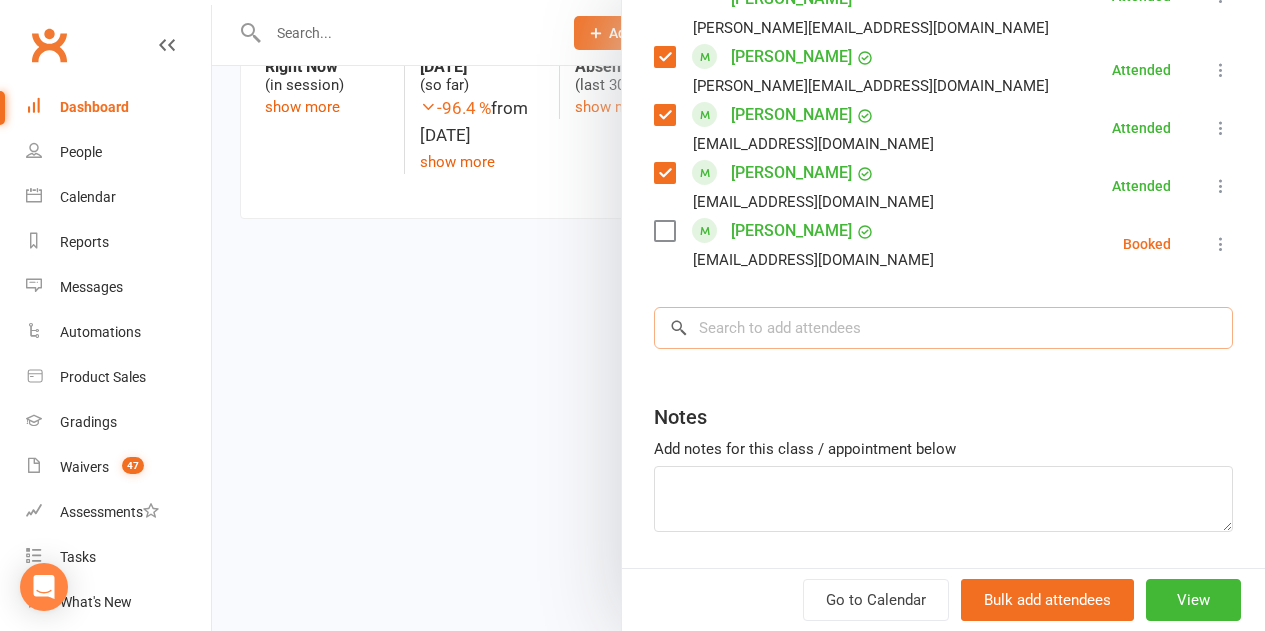 click at bounding box center (943, 328) 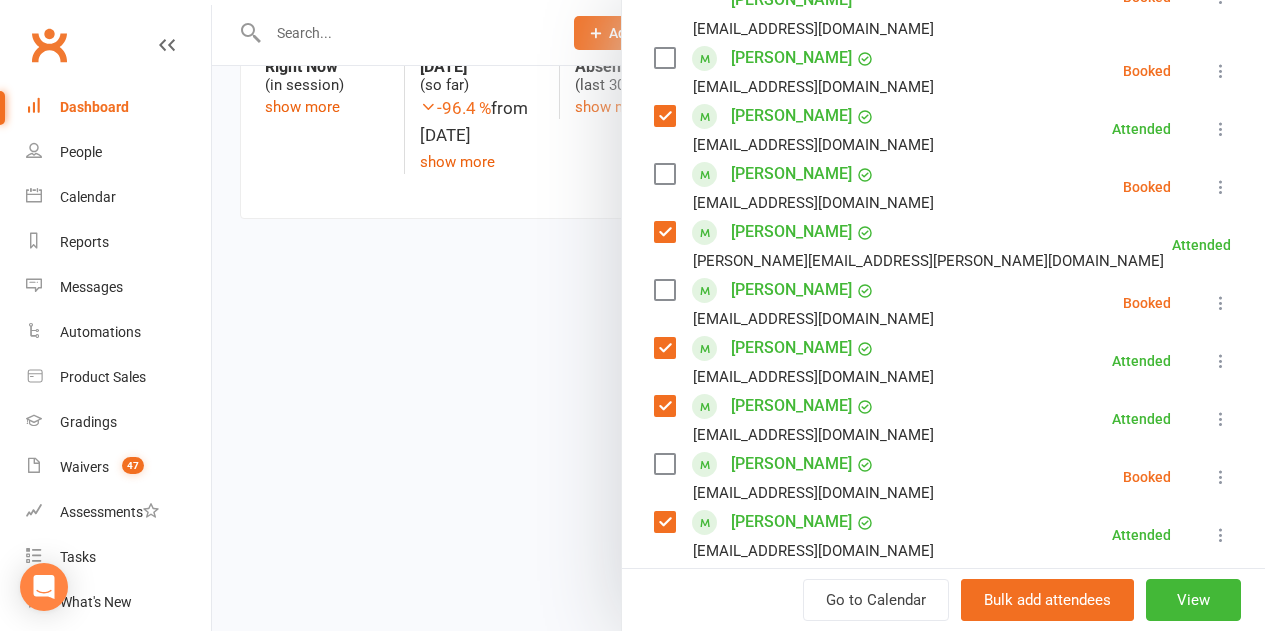 scroll, scrollTop: 704, scrollLeft: 0, axis: vertical 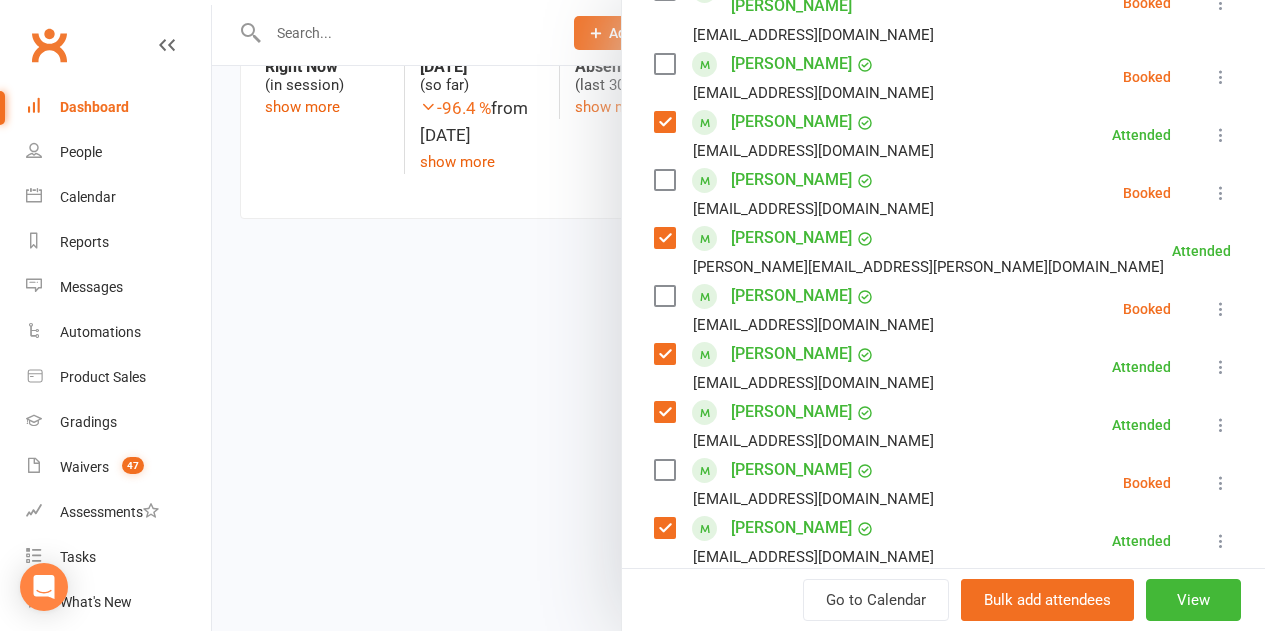 type on "ella han" 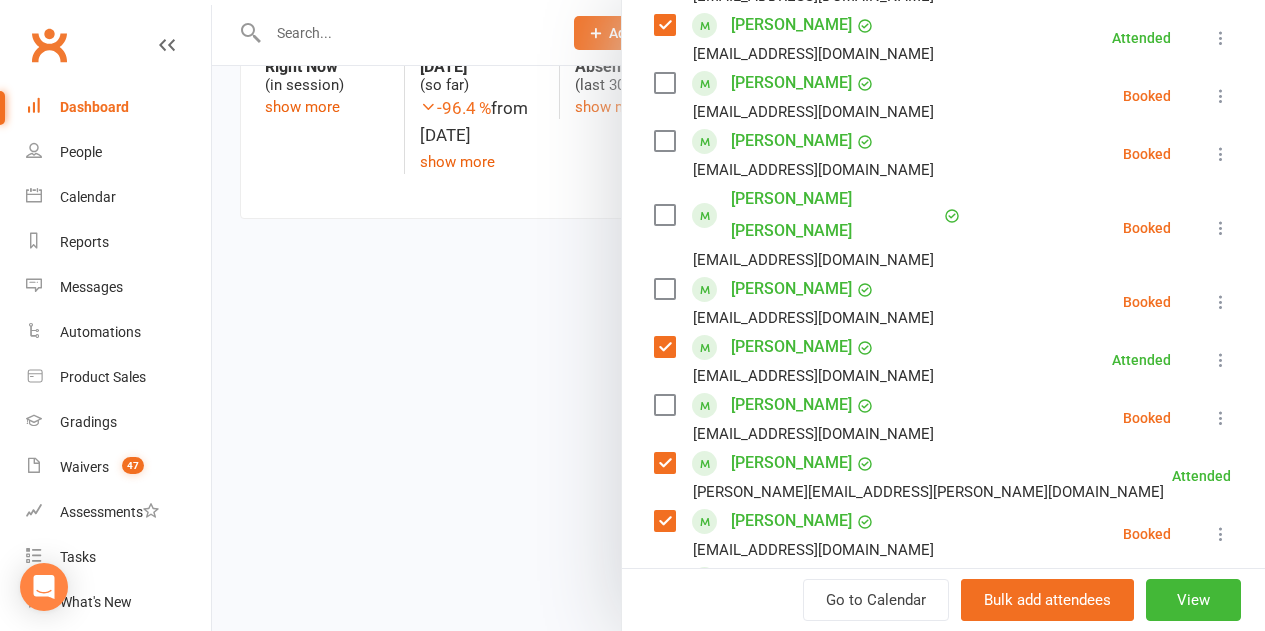 type 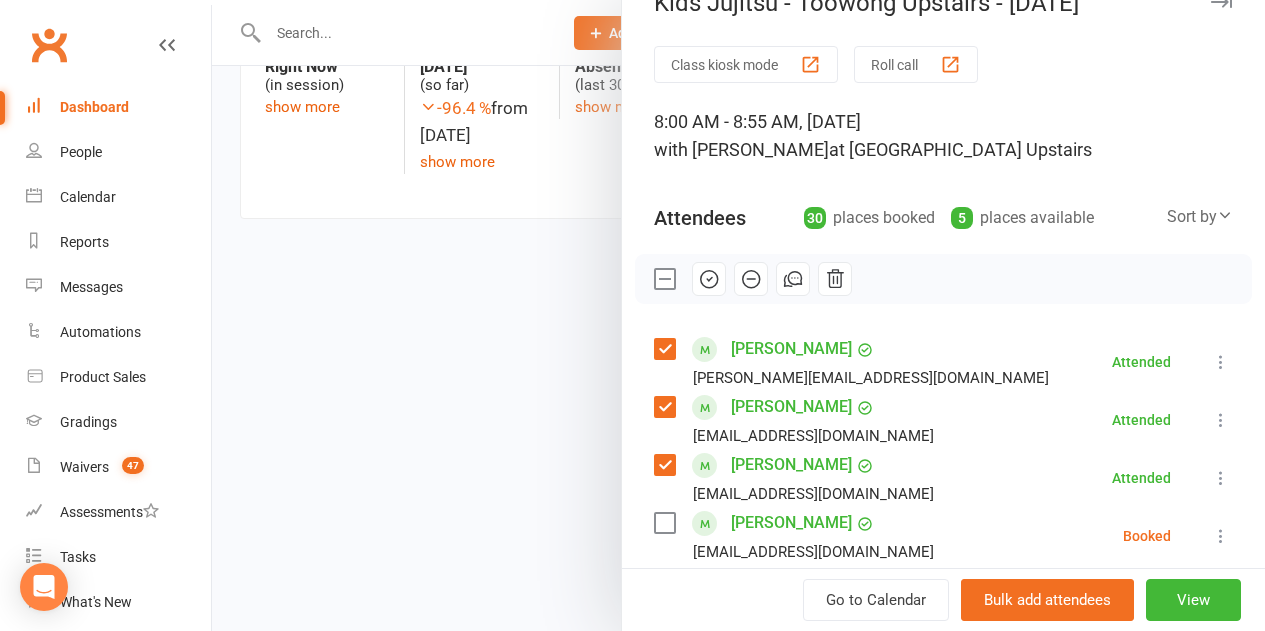 scroll, scrollTop: 4, scrollLeft: 0, axis: vertical 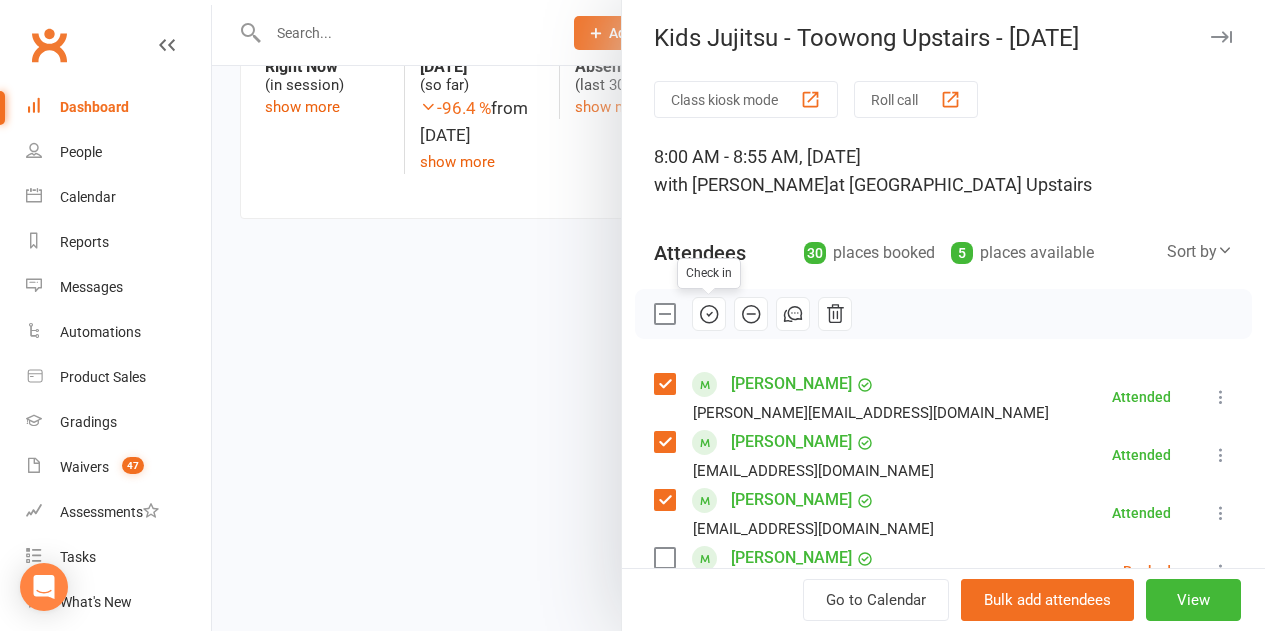 drag, startPoint x: 698, startPoint y: 311, endPoint x: 727, endPoint y: 62, distance: 250.68306 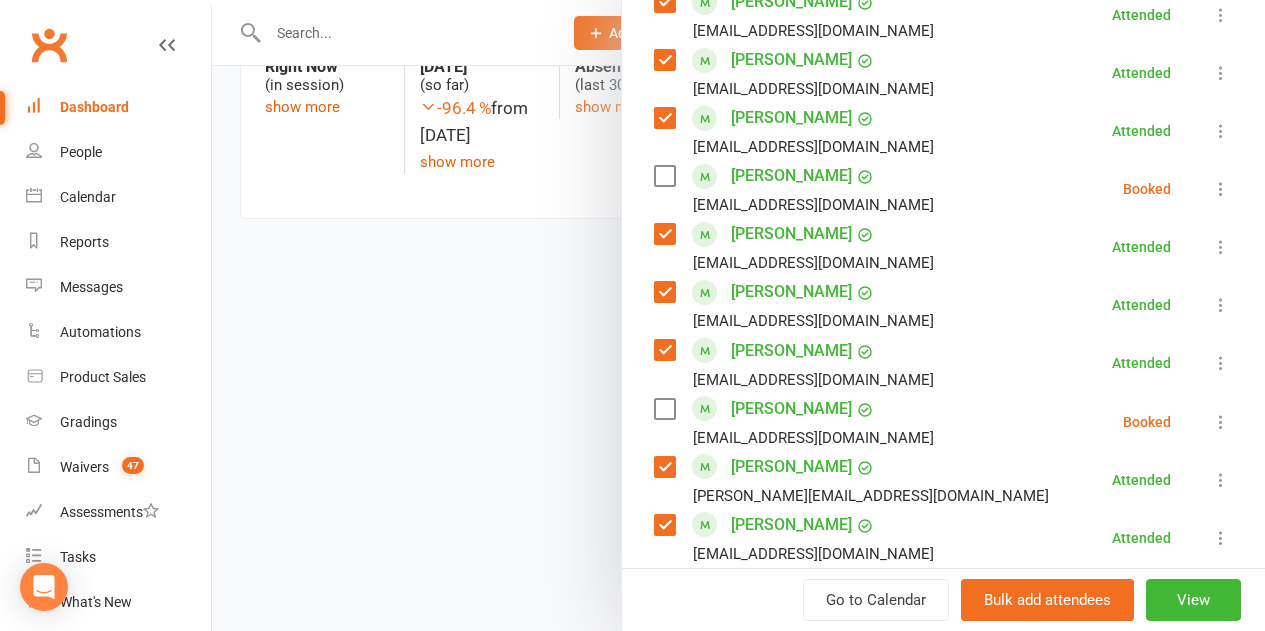 scroll, scrollTop: 1004, scrollLeft: 0, axis: vertical 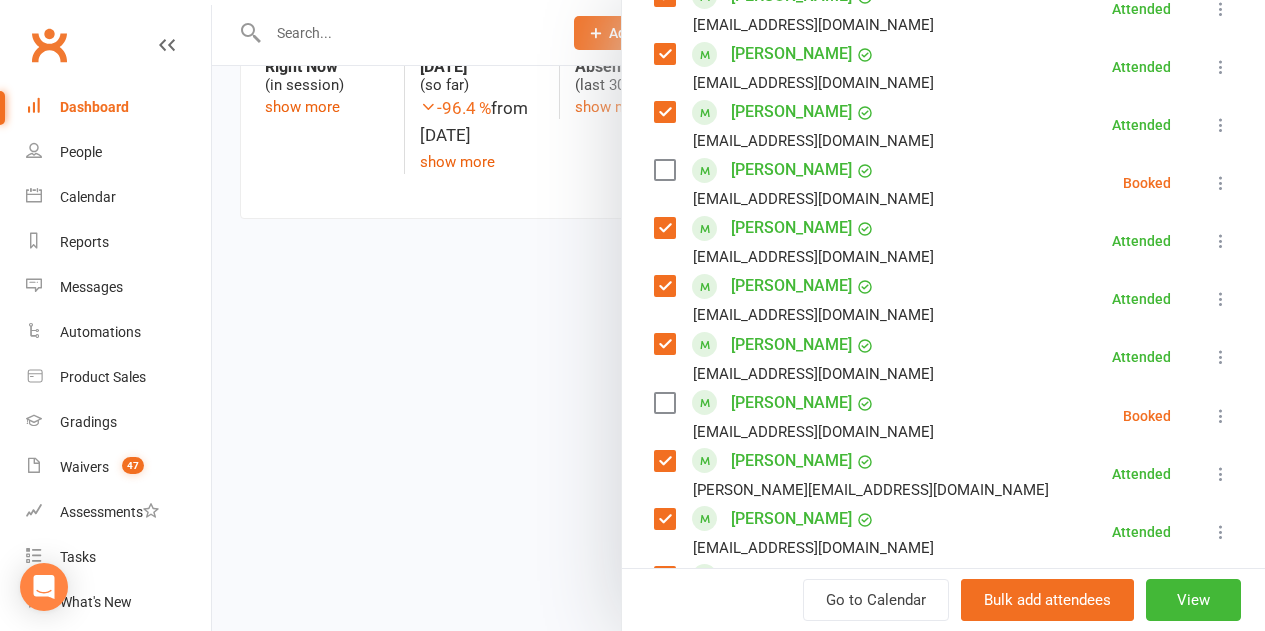 click at bounding box center (664, 170) 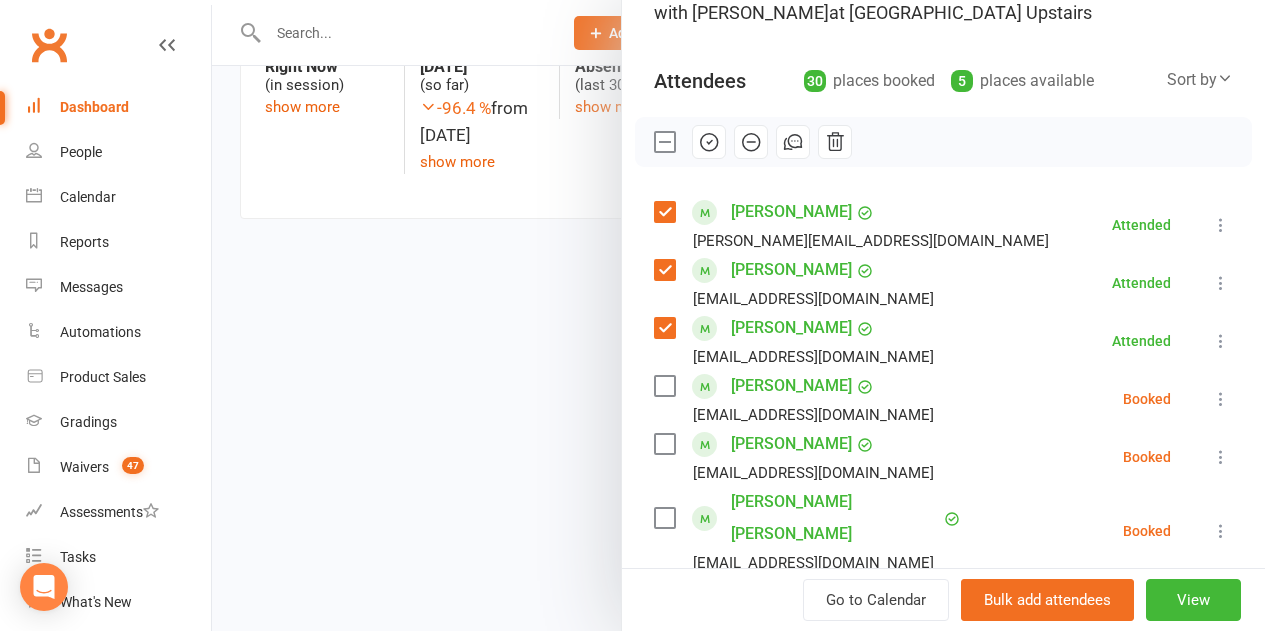 scroll, scrollTop: 104, scrollLeft: 0, axis: vertical 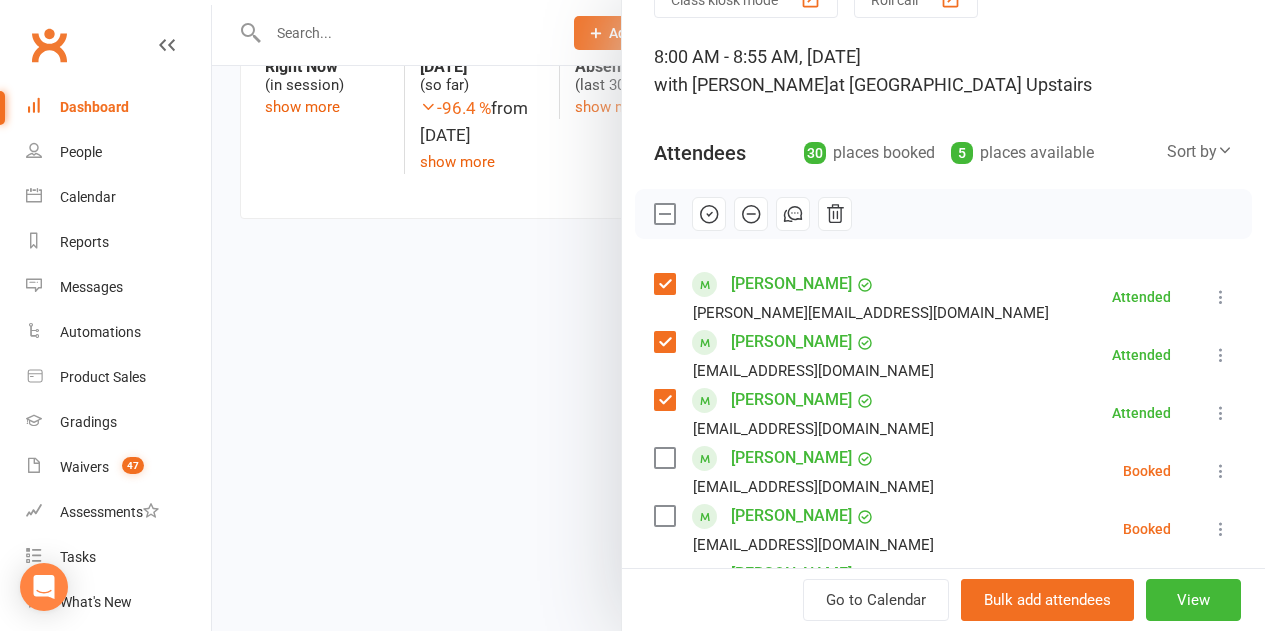click 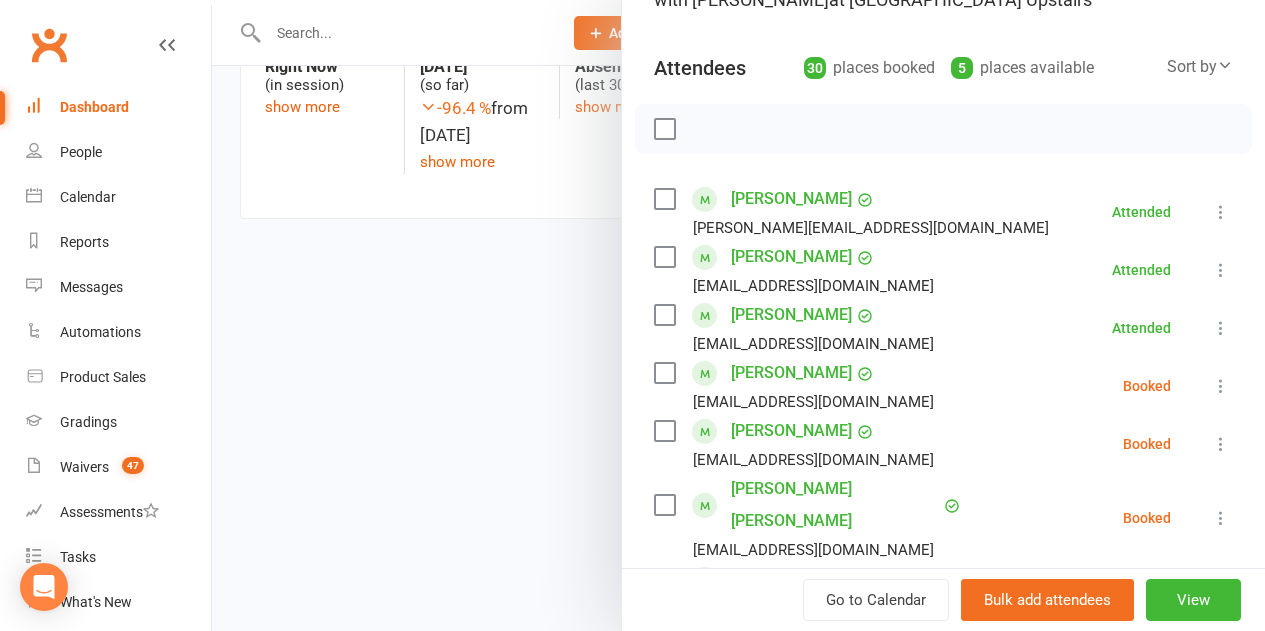 scroll, scrollTop: 304, scrollLeft: 0, axis: vertical 